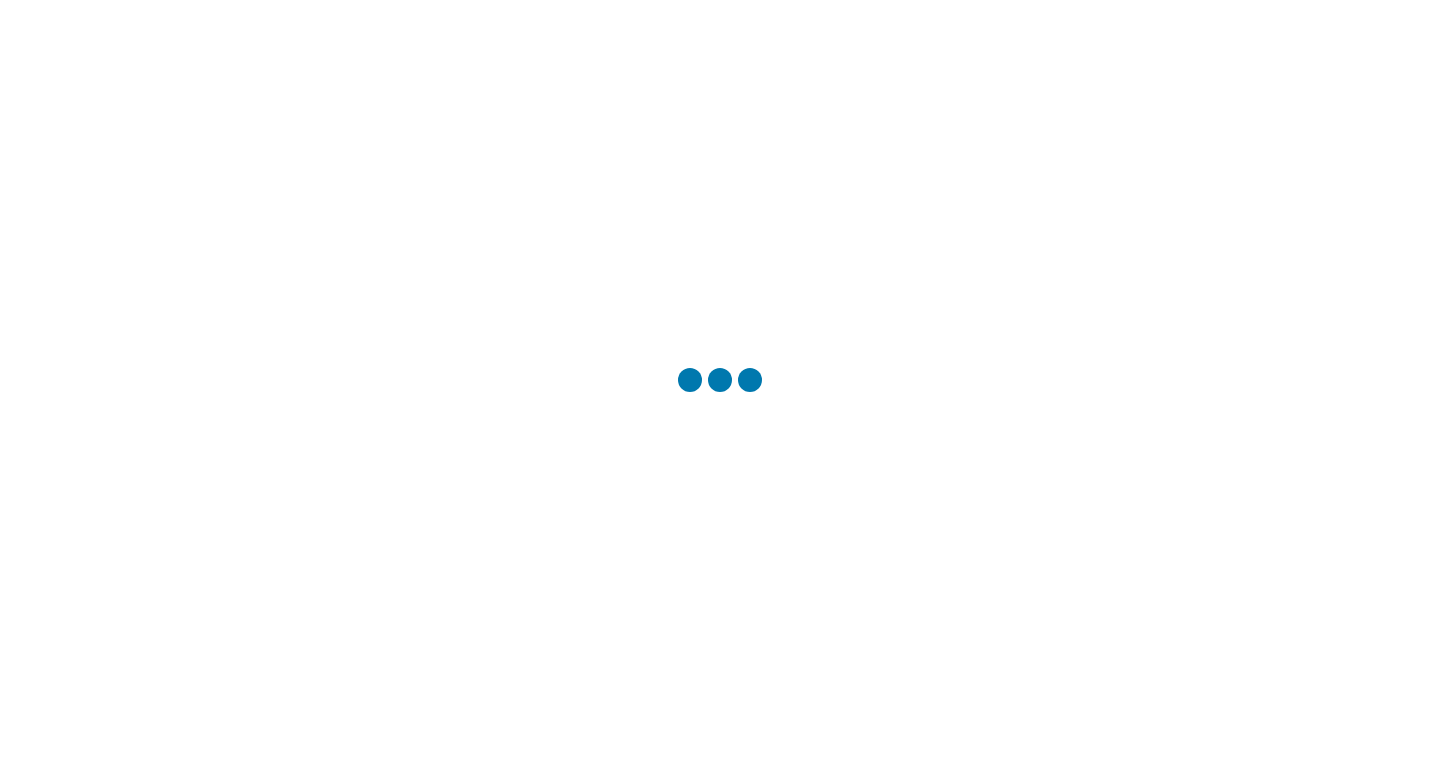 scroll, scrollTop: 0, scrollLeft: 0, axis: both 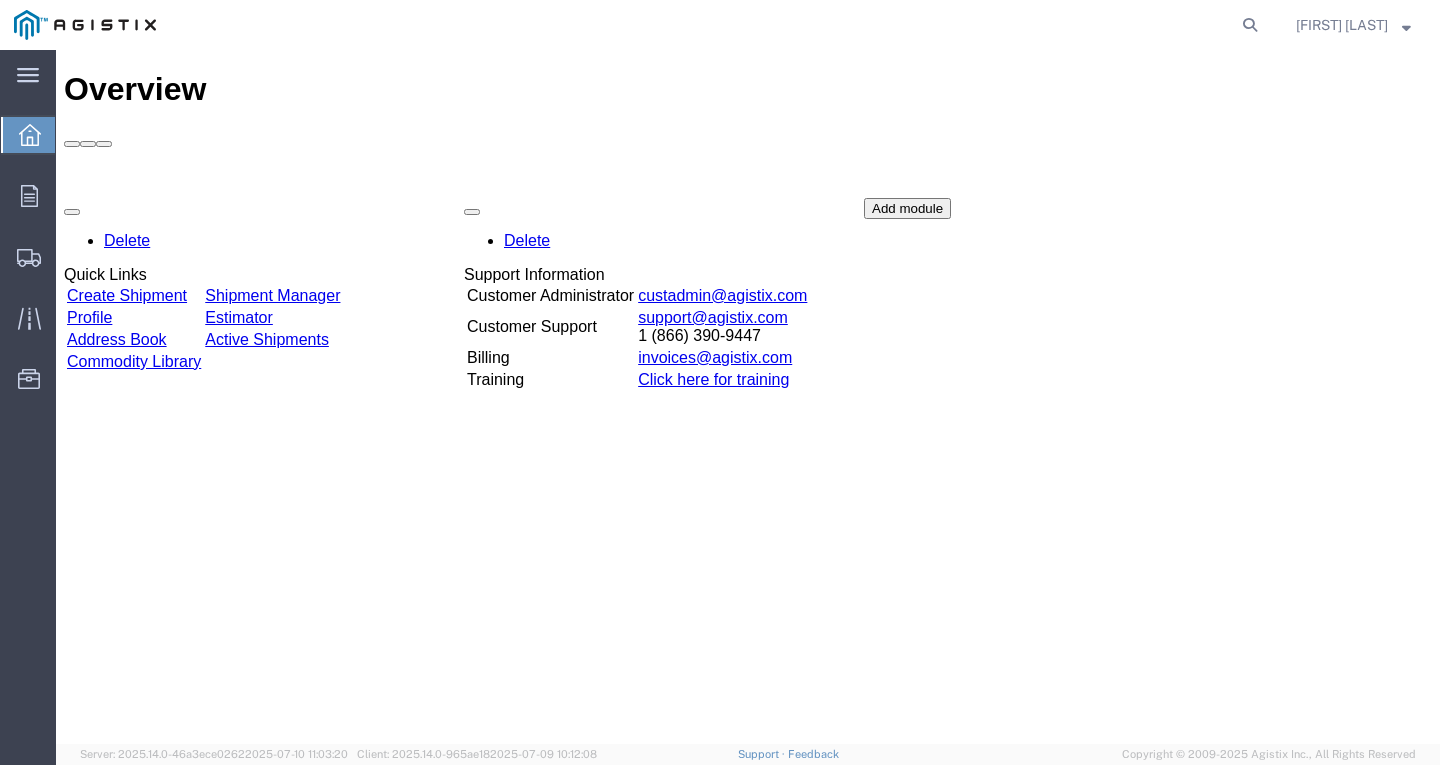 click on "Create Shipment" at bounding box center (127, 295) 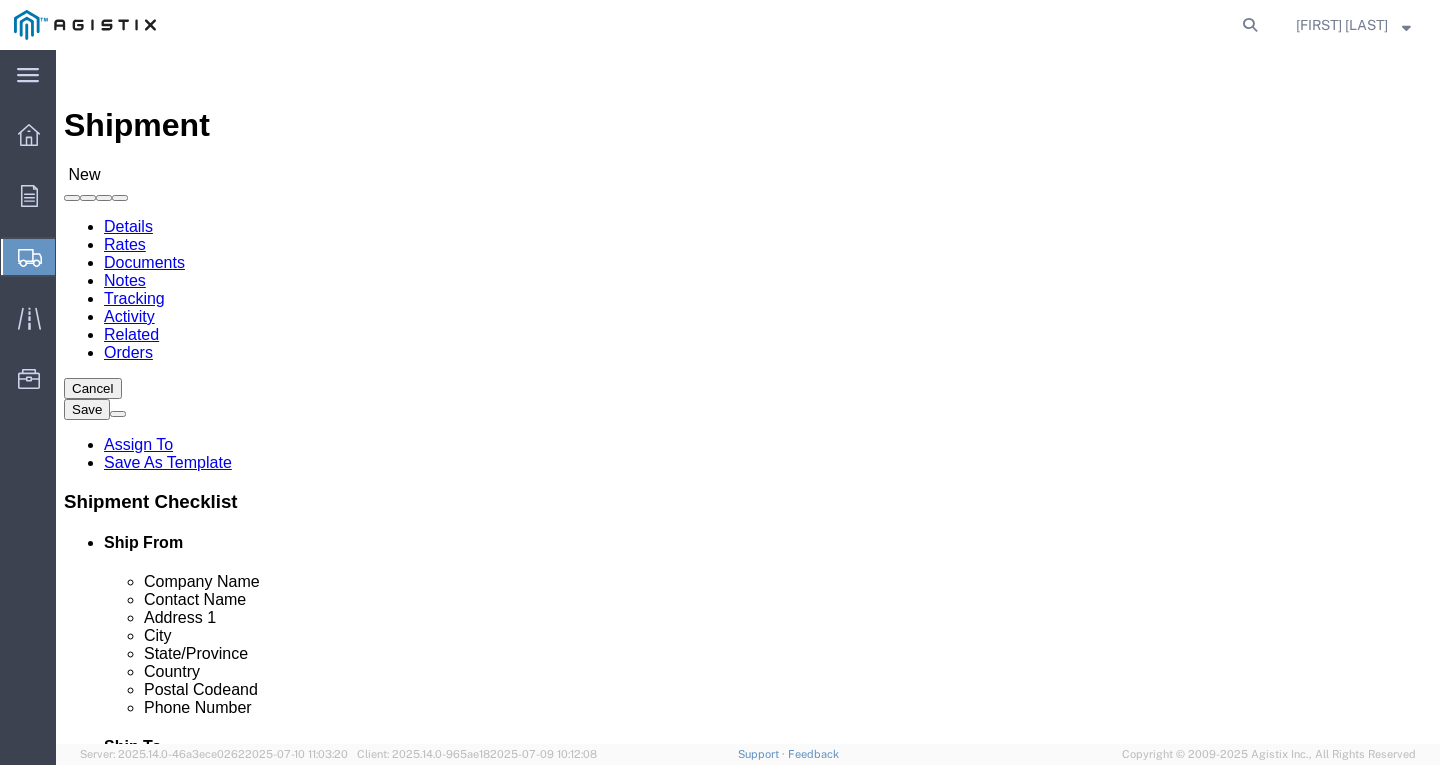 select 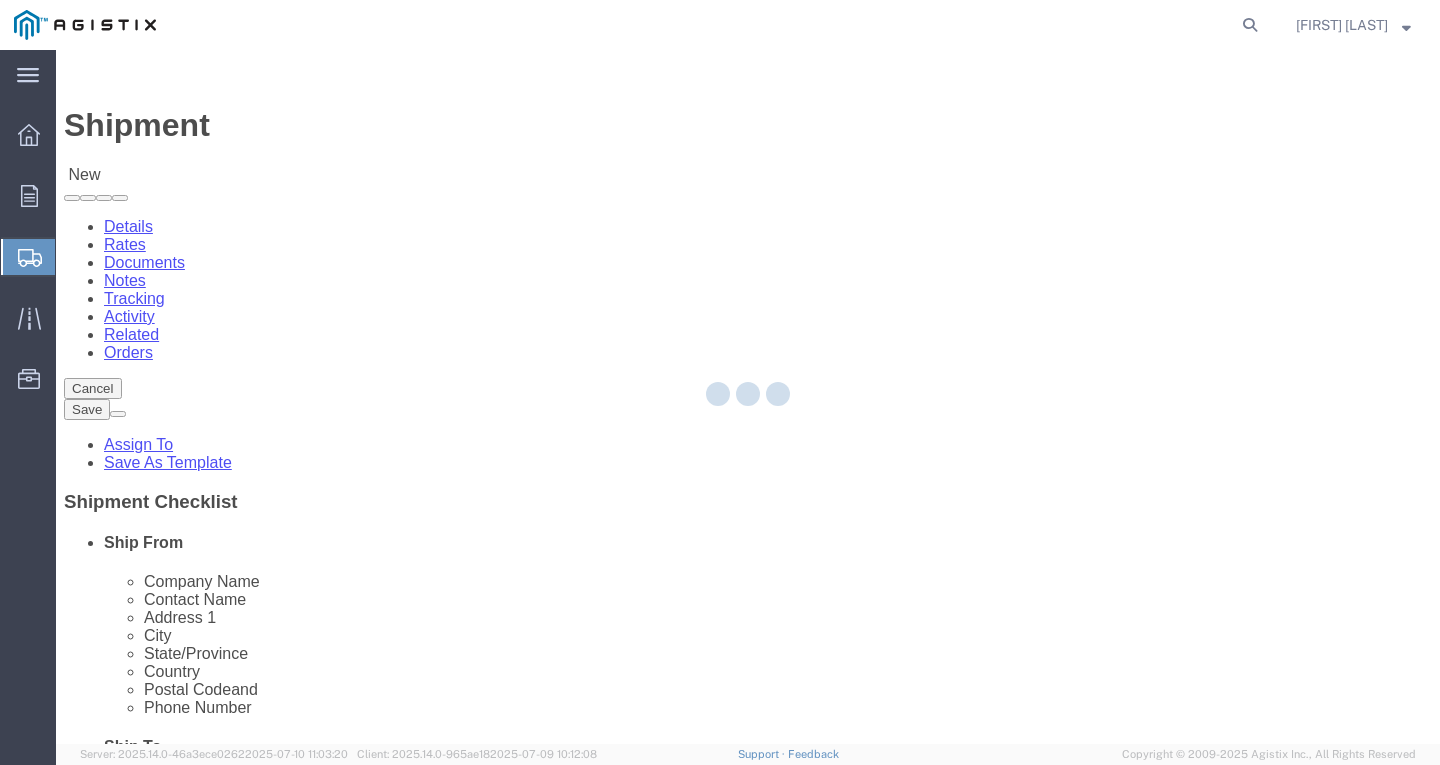 type on "Southwire Company" 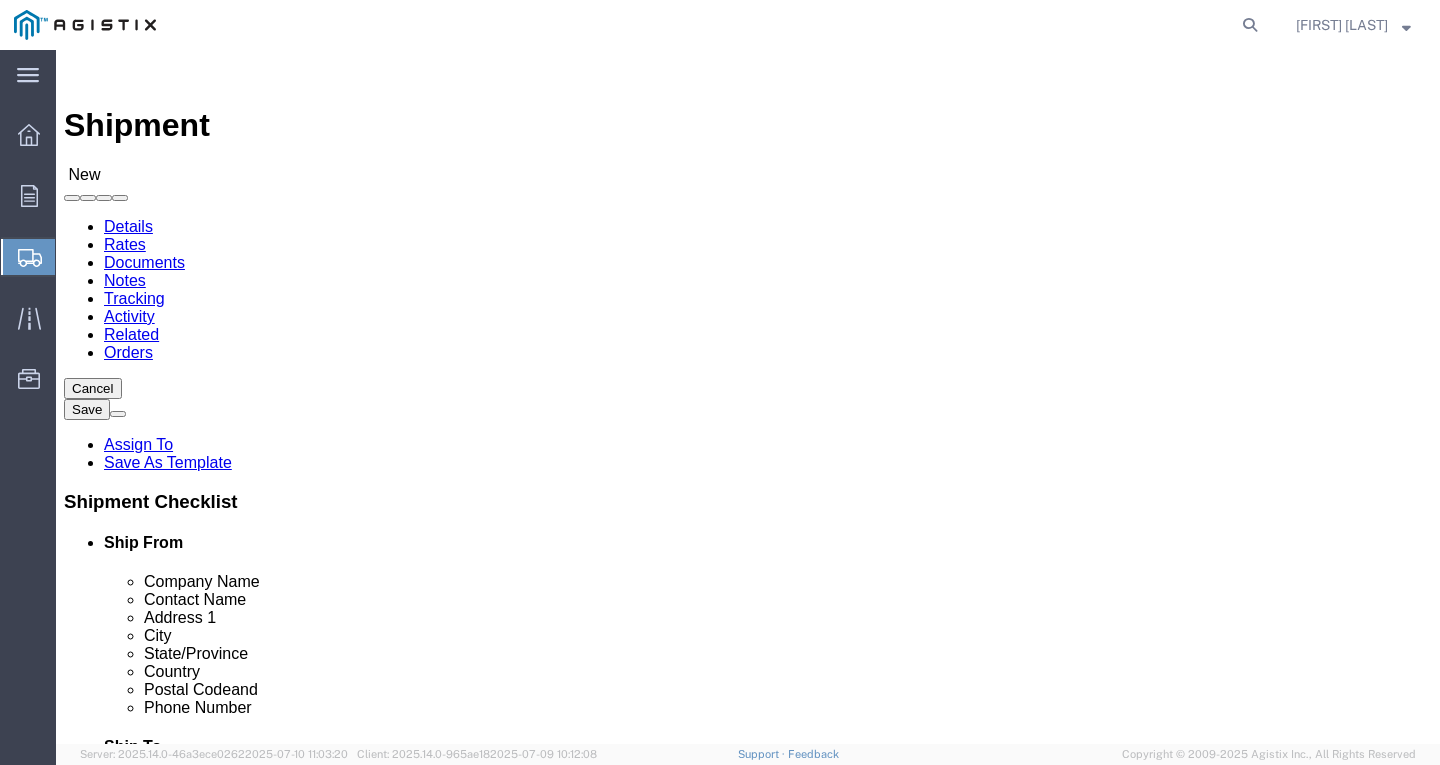 click 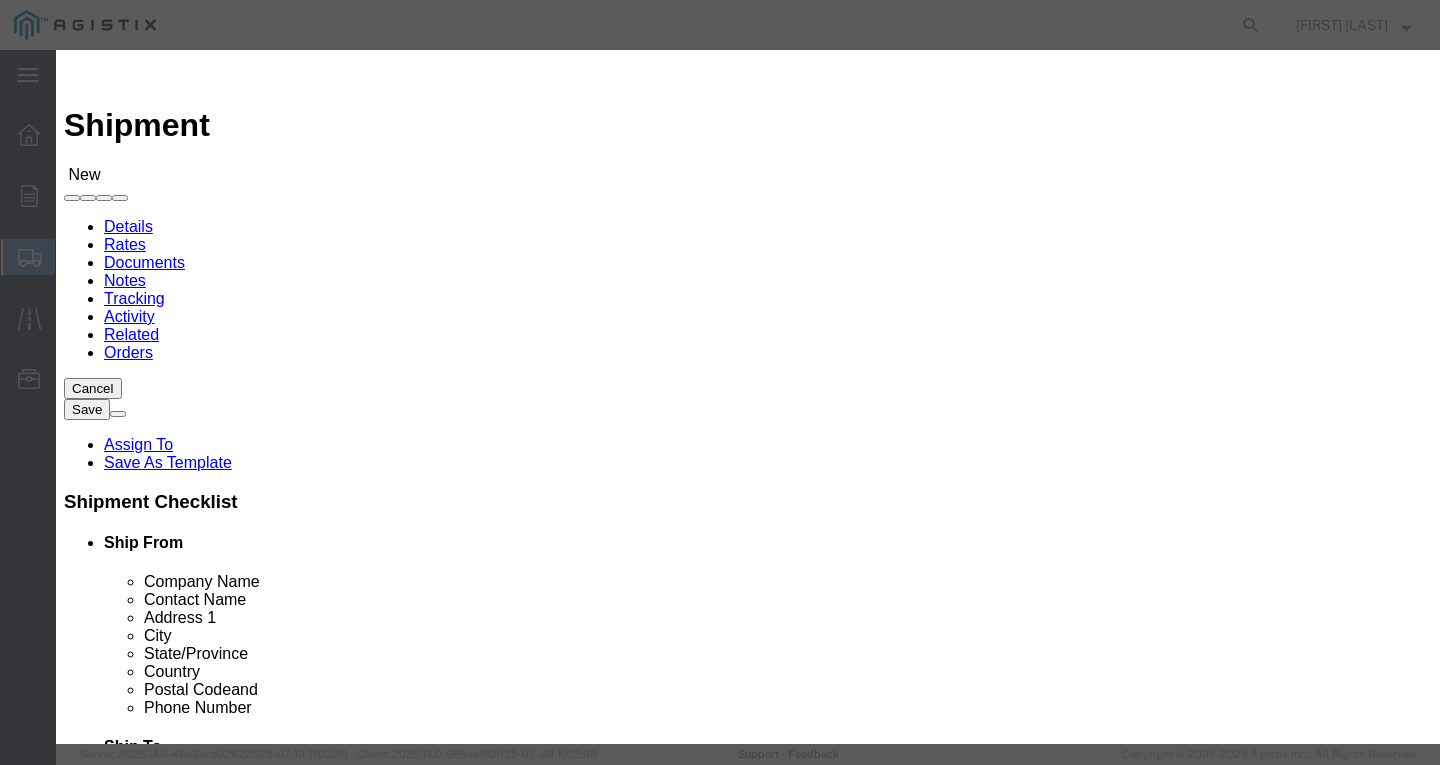 click on "Search by Address Book Name City Company Name Contact Name Country CustomerAlias DPL Days To Expire DPL Last Update DPL Status Email Address Location Type Notes Phone Number Role State Zip" 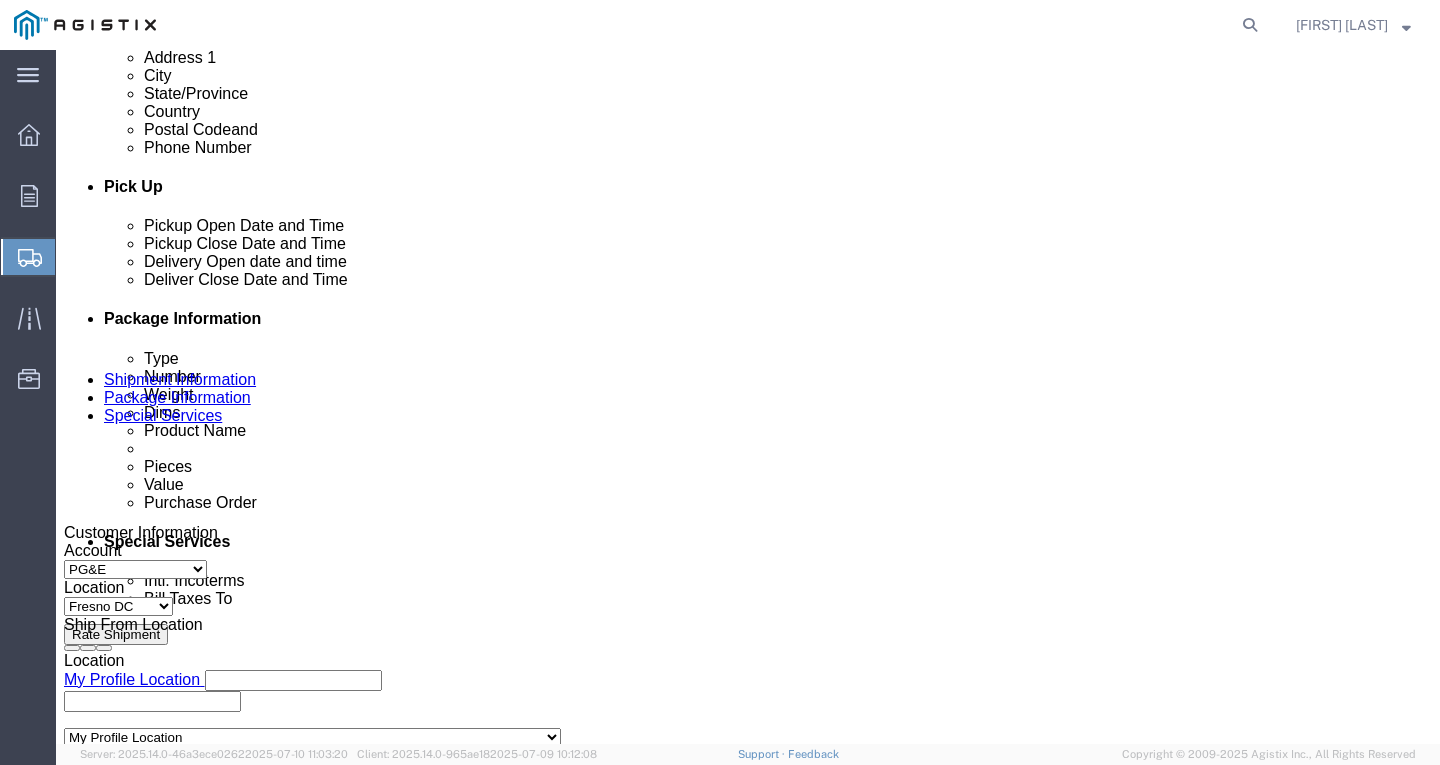 scroll, scrollTop: 800, scrollLeft: 0, axis: vertical 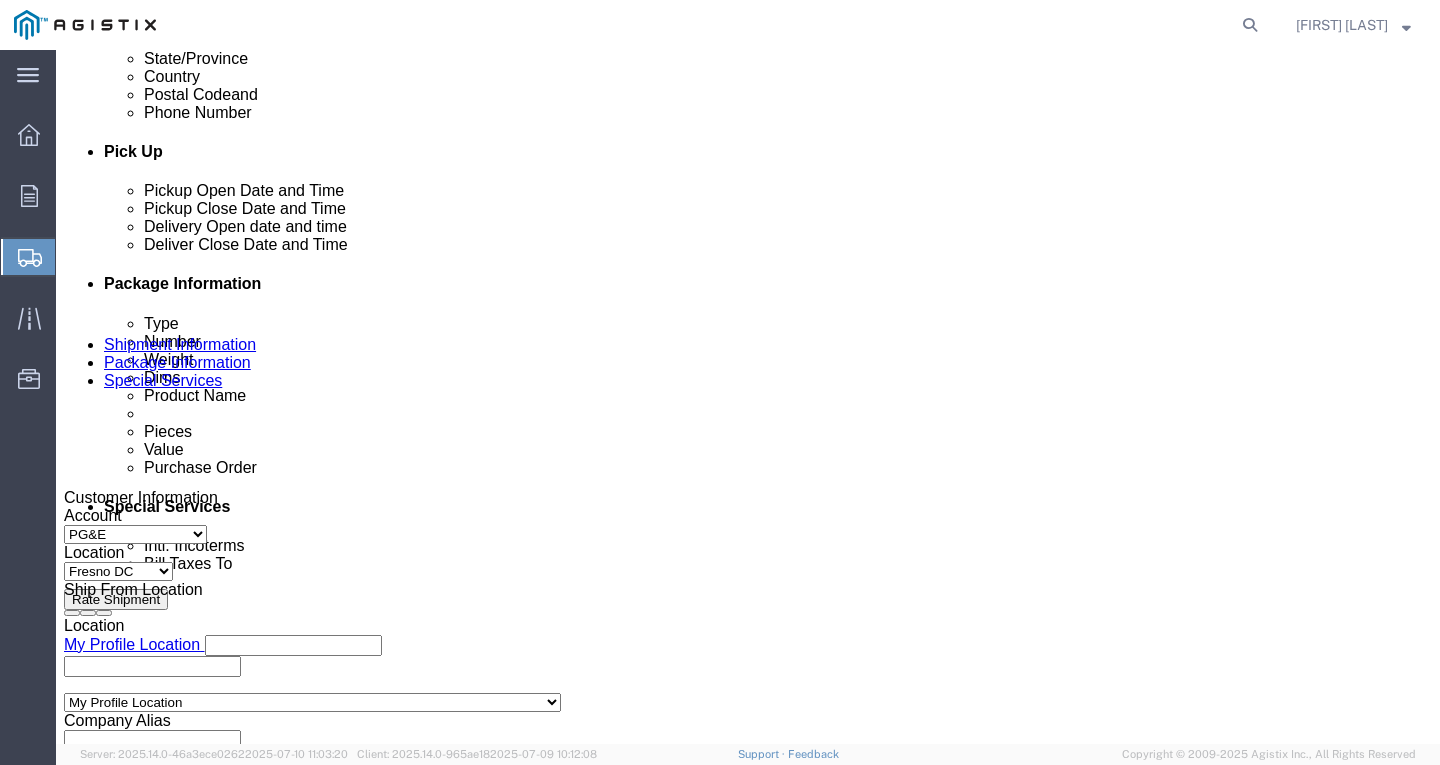 click on "Jul 11 2025 9:00 AM" 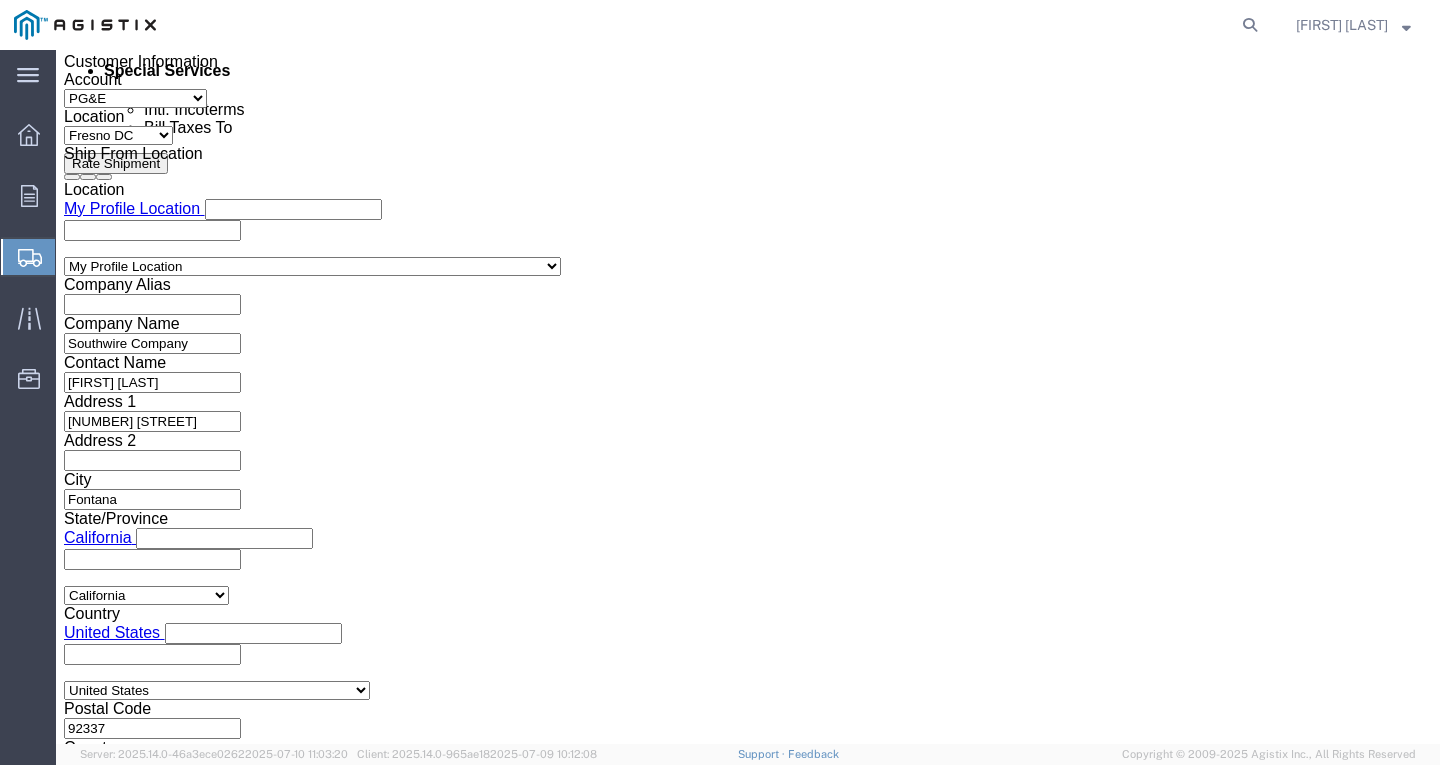 click on "9:00 AM" 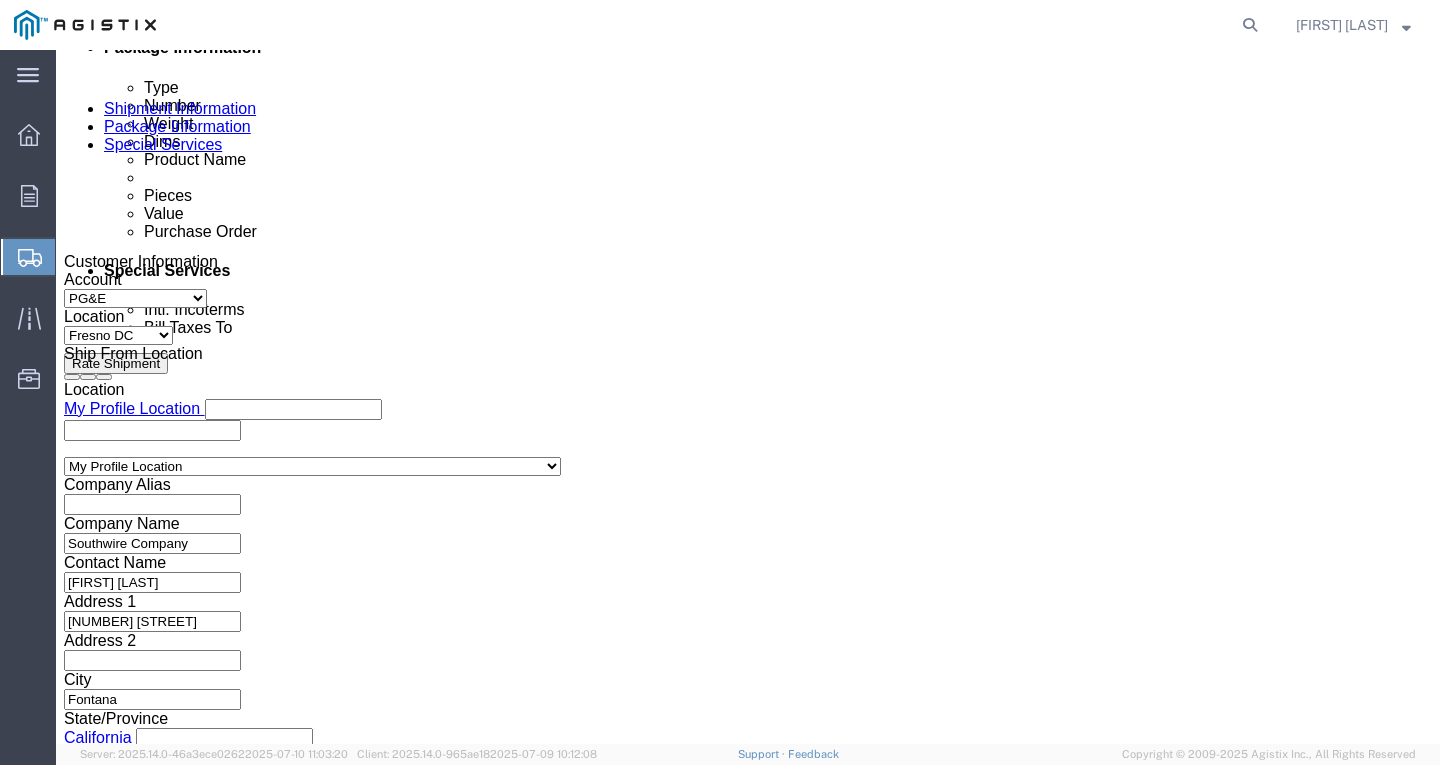 scroll, scrollTop: 936, scrollLeft: 0, axis: vertical 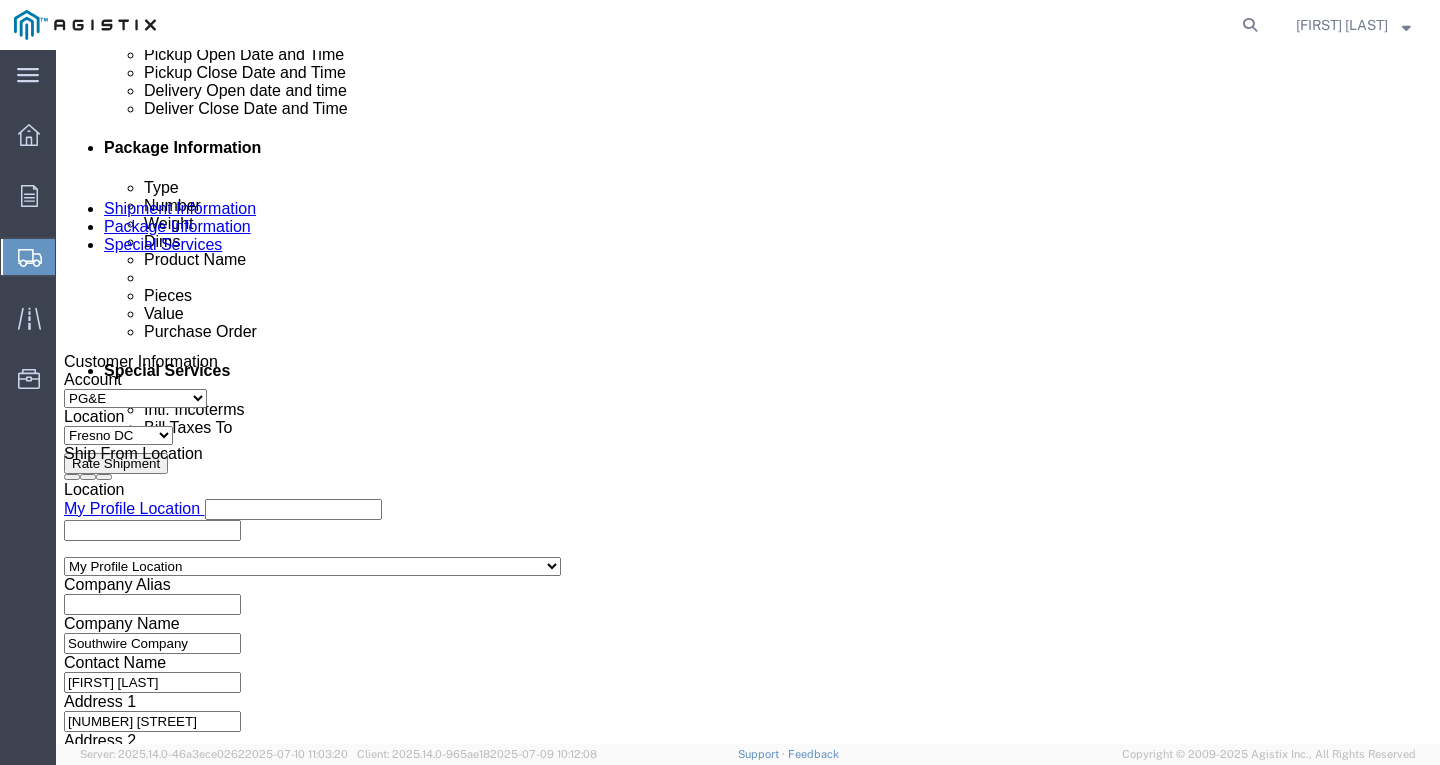 click 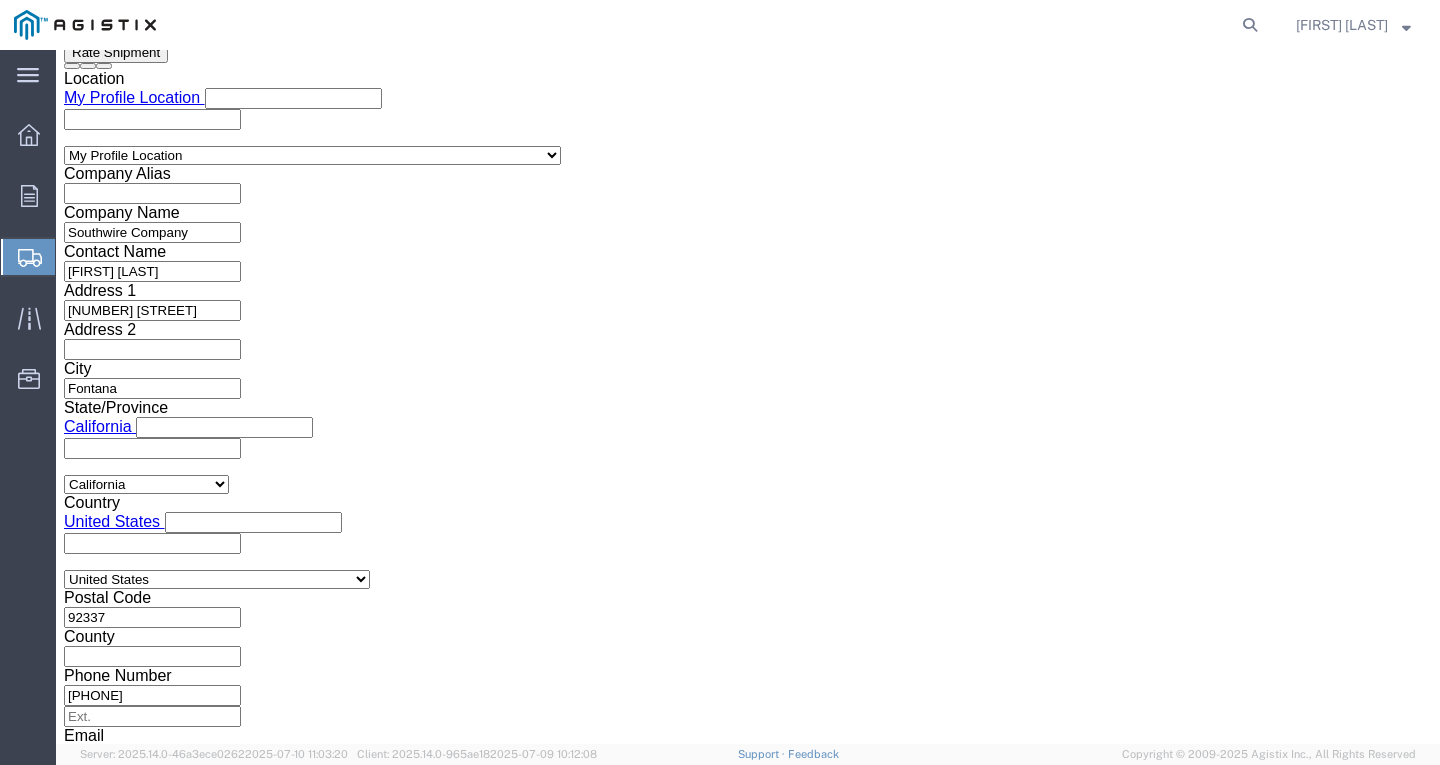 click on "Apply" 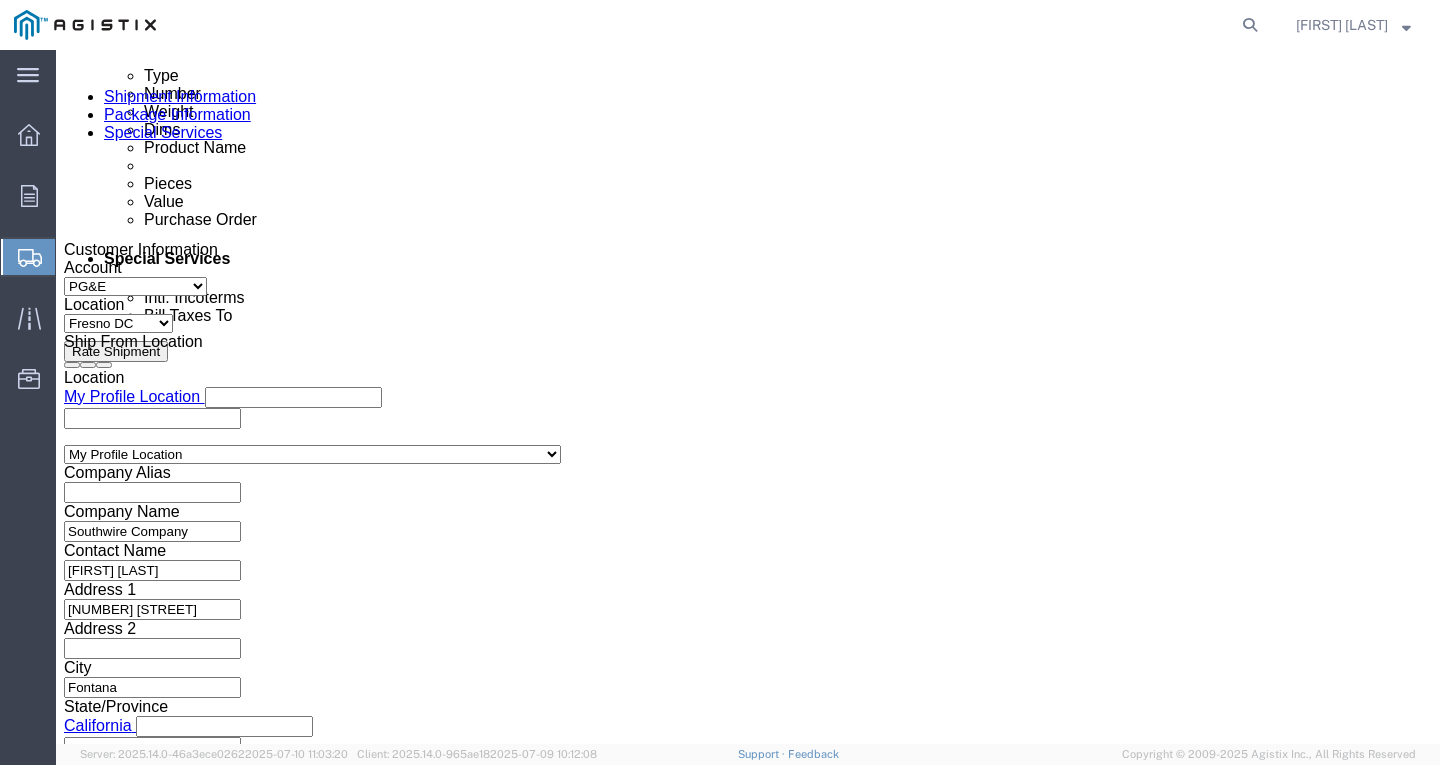 scroll, scrollTop: 1047, scrollLeft: 0, axis: vertical 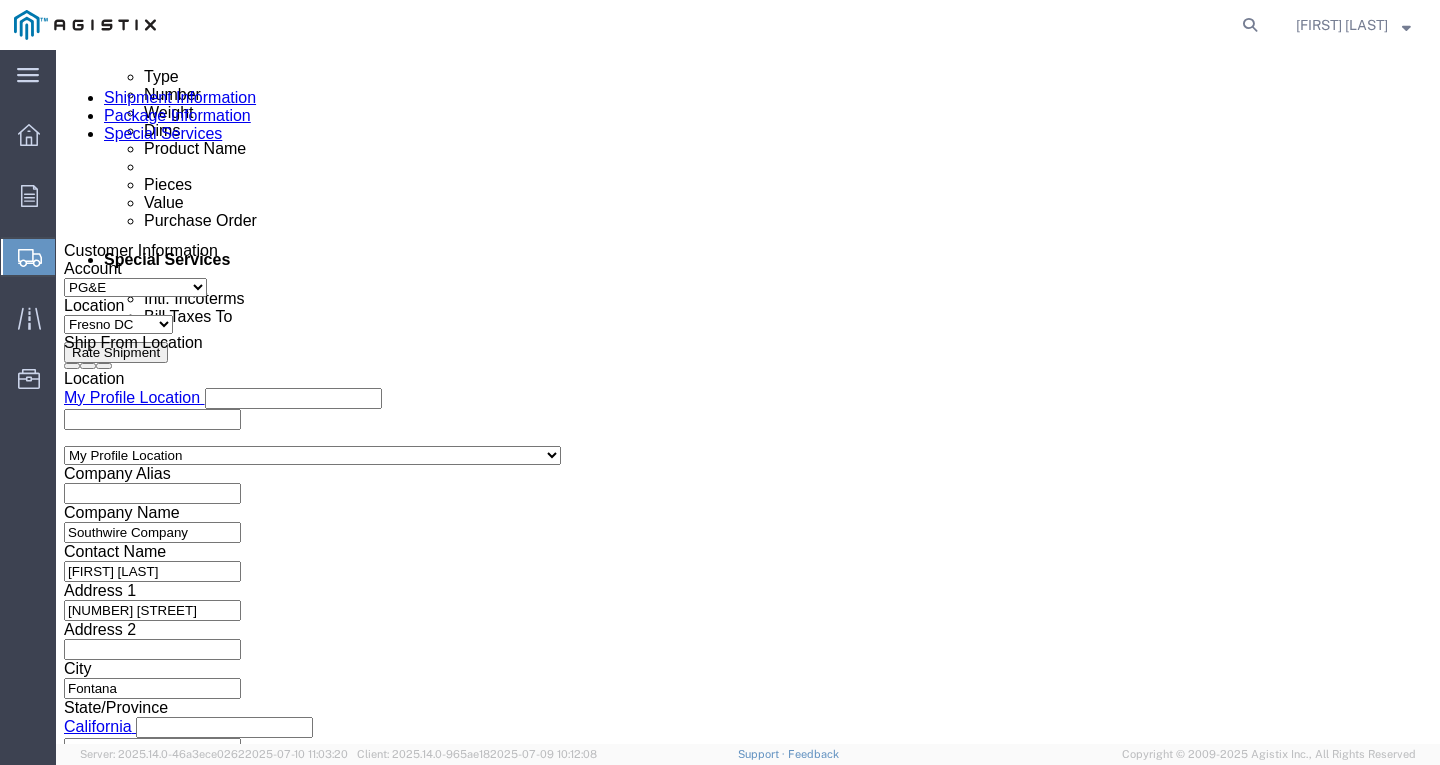 click 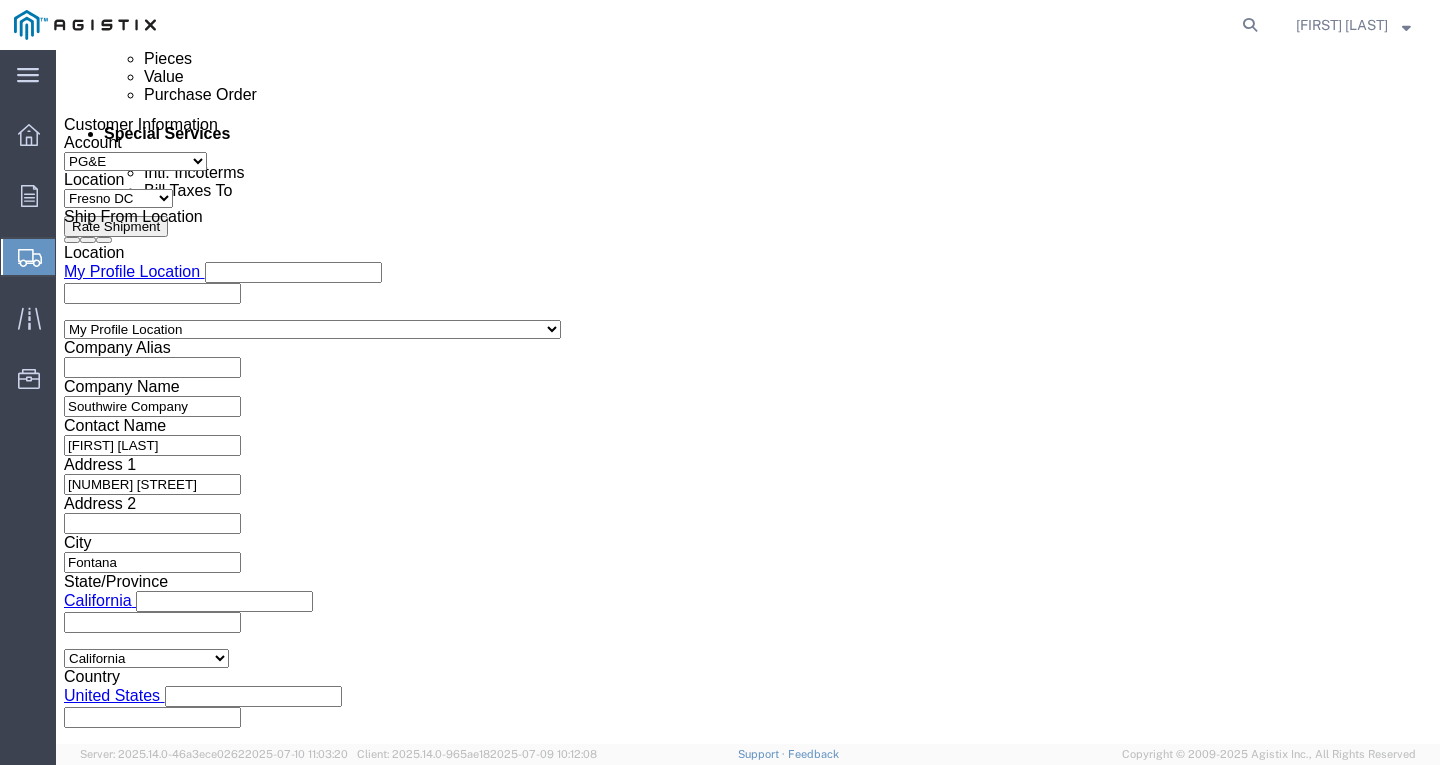 scroll, scrollTop: 1247, scrollLeft: 0, axis: vertical 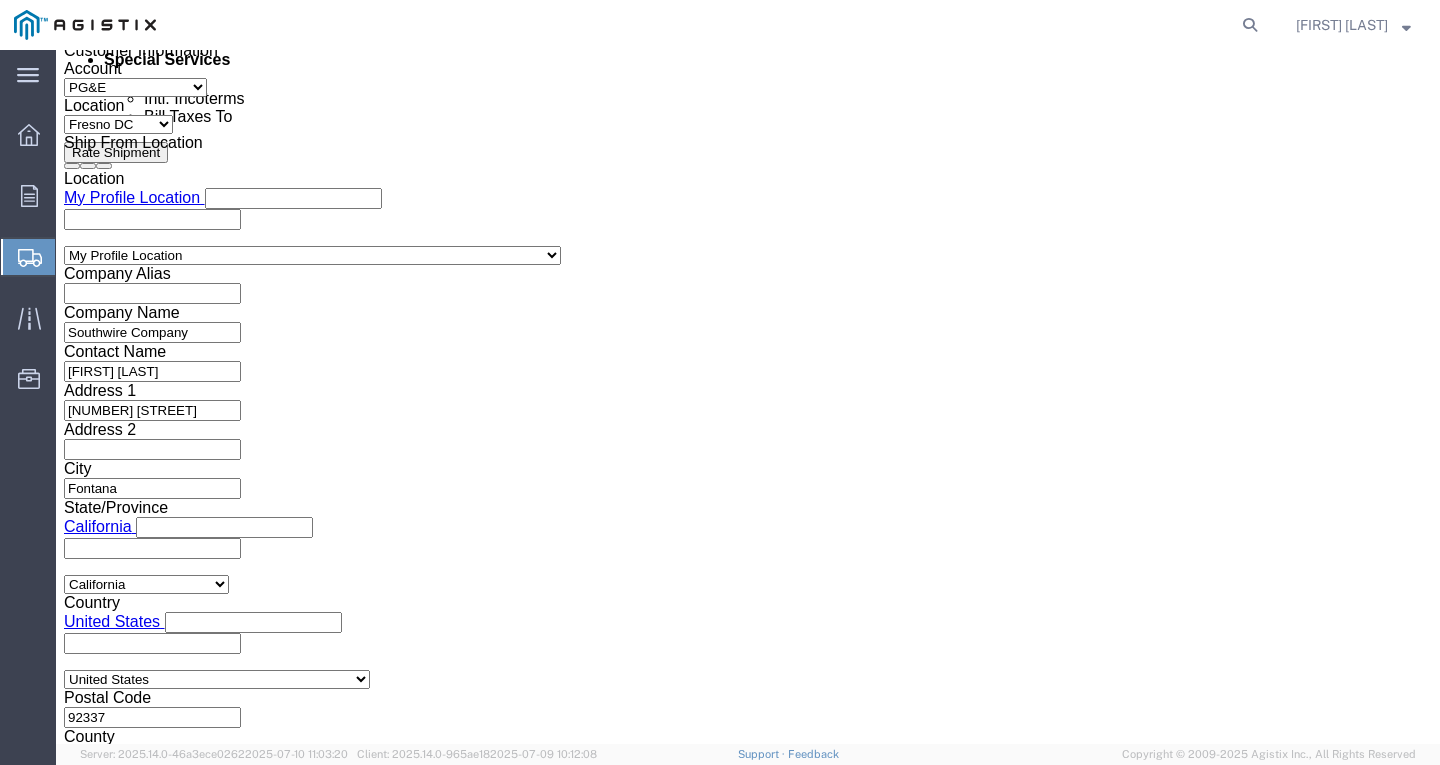 click 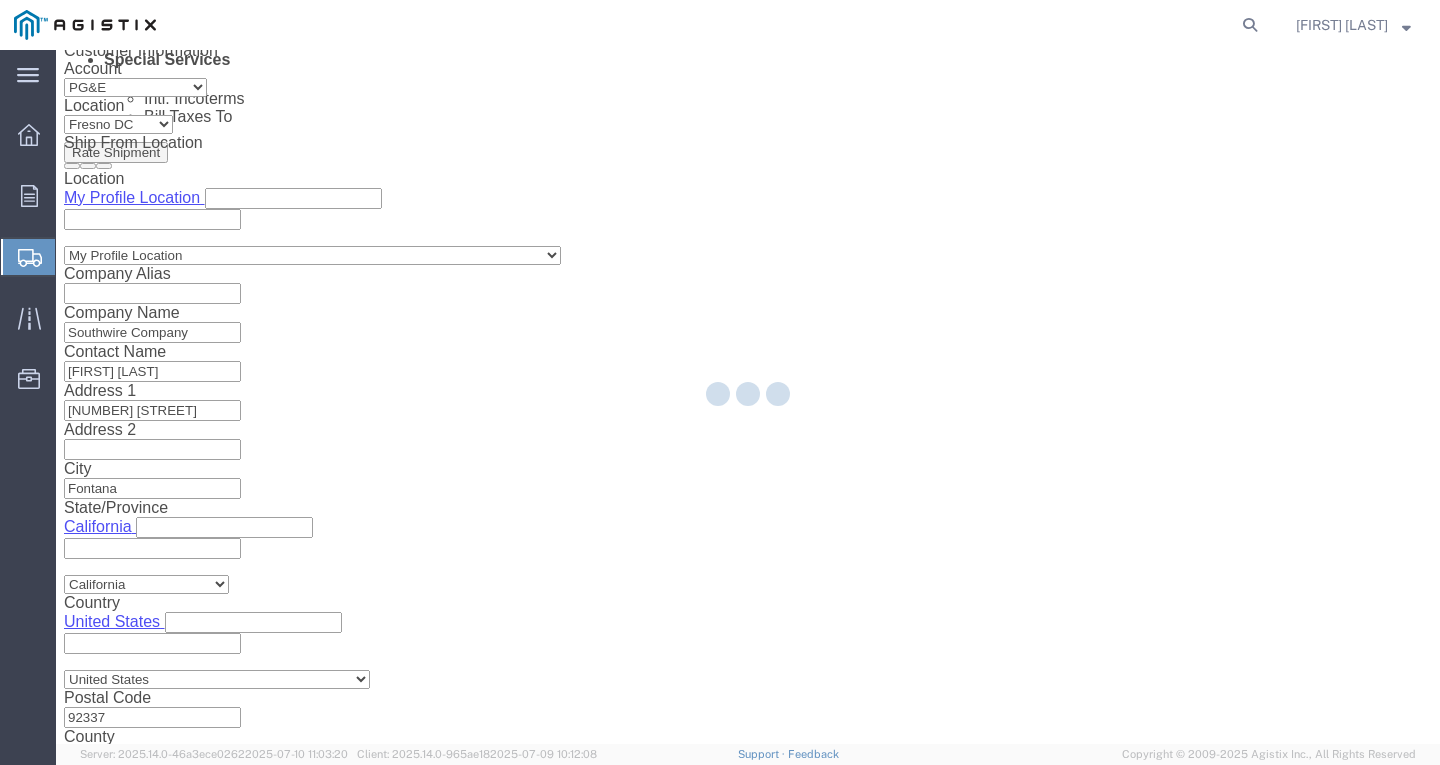 select 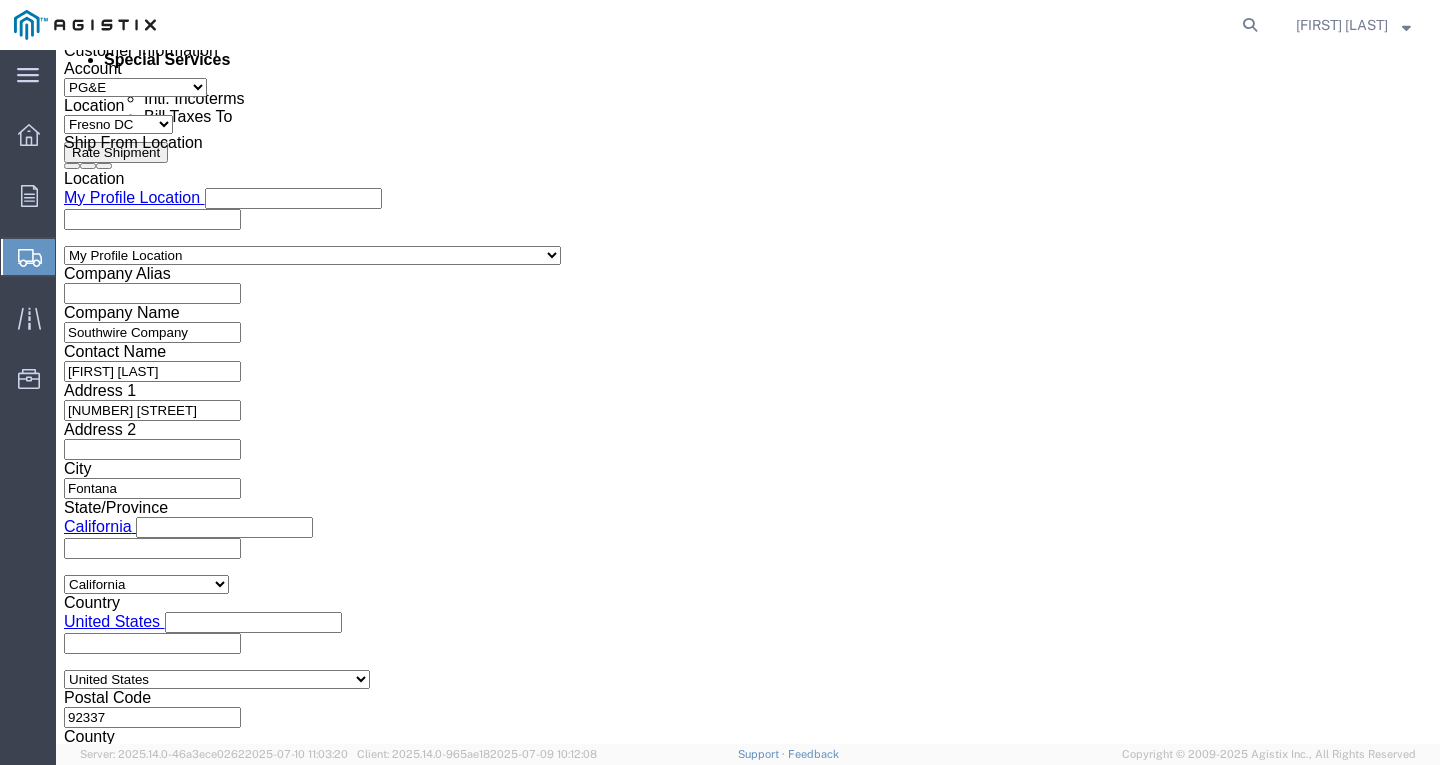 click on "Select 1-Ton (PSS) 10 Wheel 10 Yard Dump Truck 20 Yard Dump Truck Bobtail Bottom Dump Box Van Container Truck Curtain side DBL Bottom Dromedary Dry Bulk Tanker Dump End Dump Flat Bed Low Boy Lowboy 4-Axle Lowboy 5-Axle Muck Out - Mini excavator Padded Van line Pickup Pickup Truck (1 ton) Pickup Truck (2 ton) Pickup/PSS Portable Sub and Dredge Puri-Vac Refrigerated Trailer Resin Resin Car Rocket Launcher Roll-Off Truck Semi Bottom Standard Dry Van Step Deck Straight Super 10 Super Dump Tanker Transfer Truck Vacuum Truck" 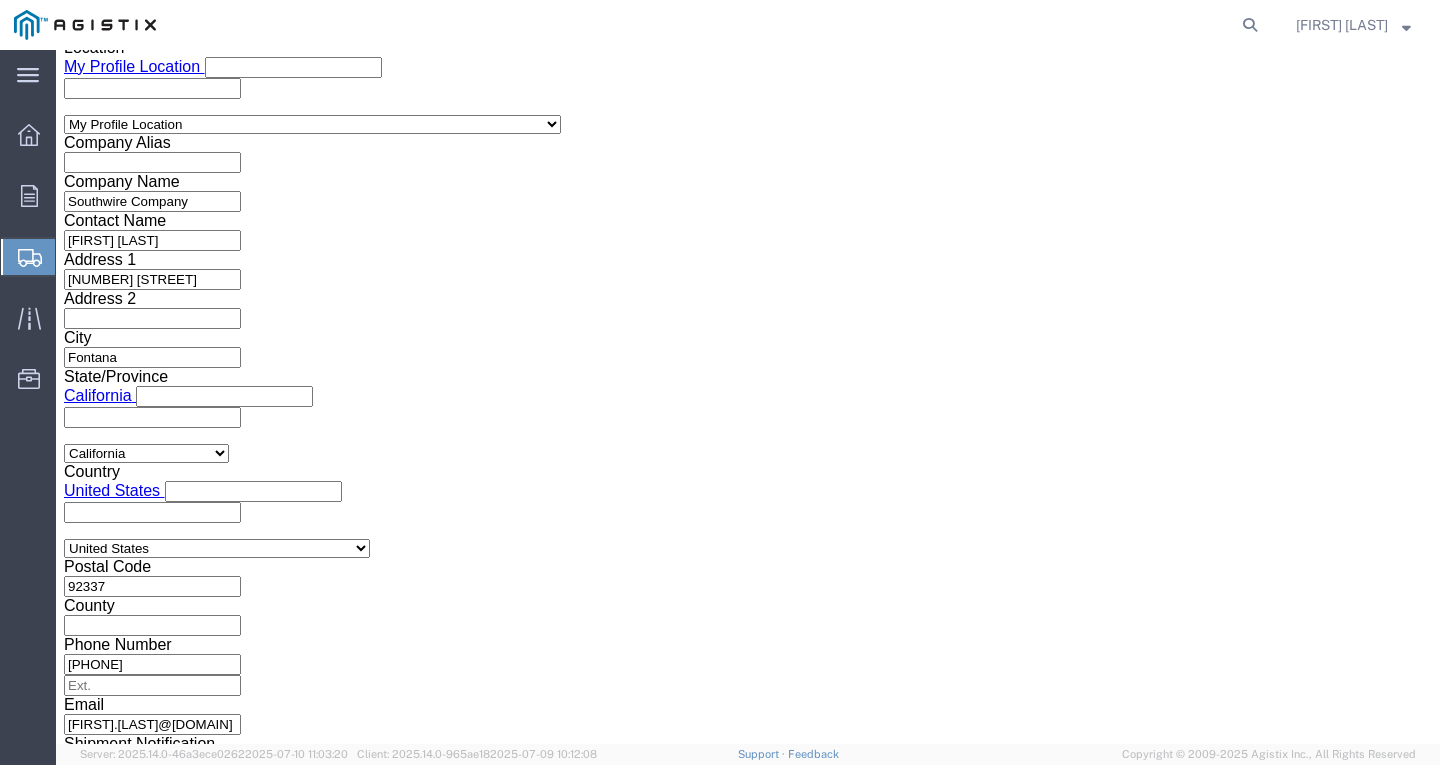 scroll, scrollTop: 1385, scrollLeft: 0, axis: vertical 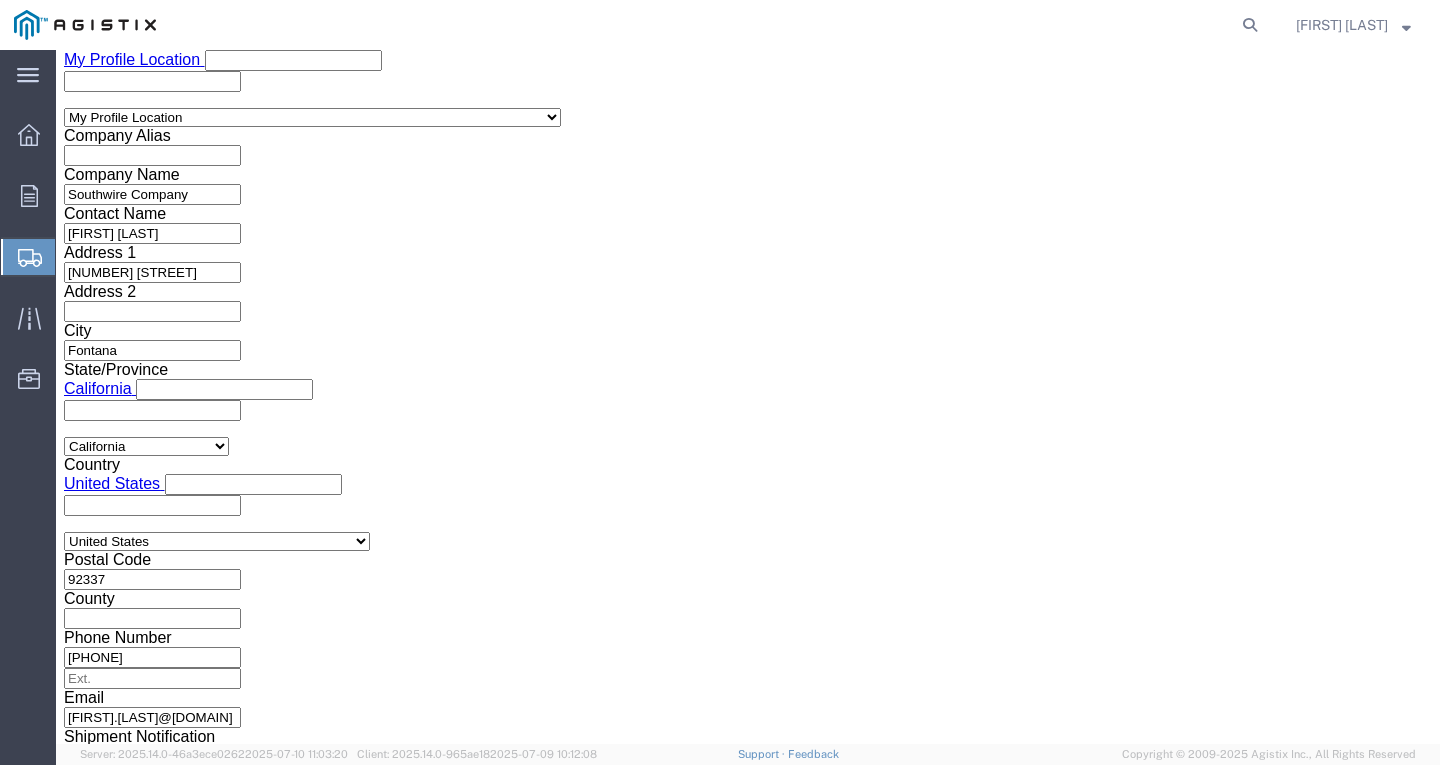 click on "Continue" 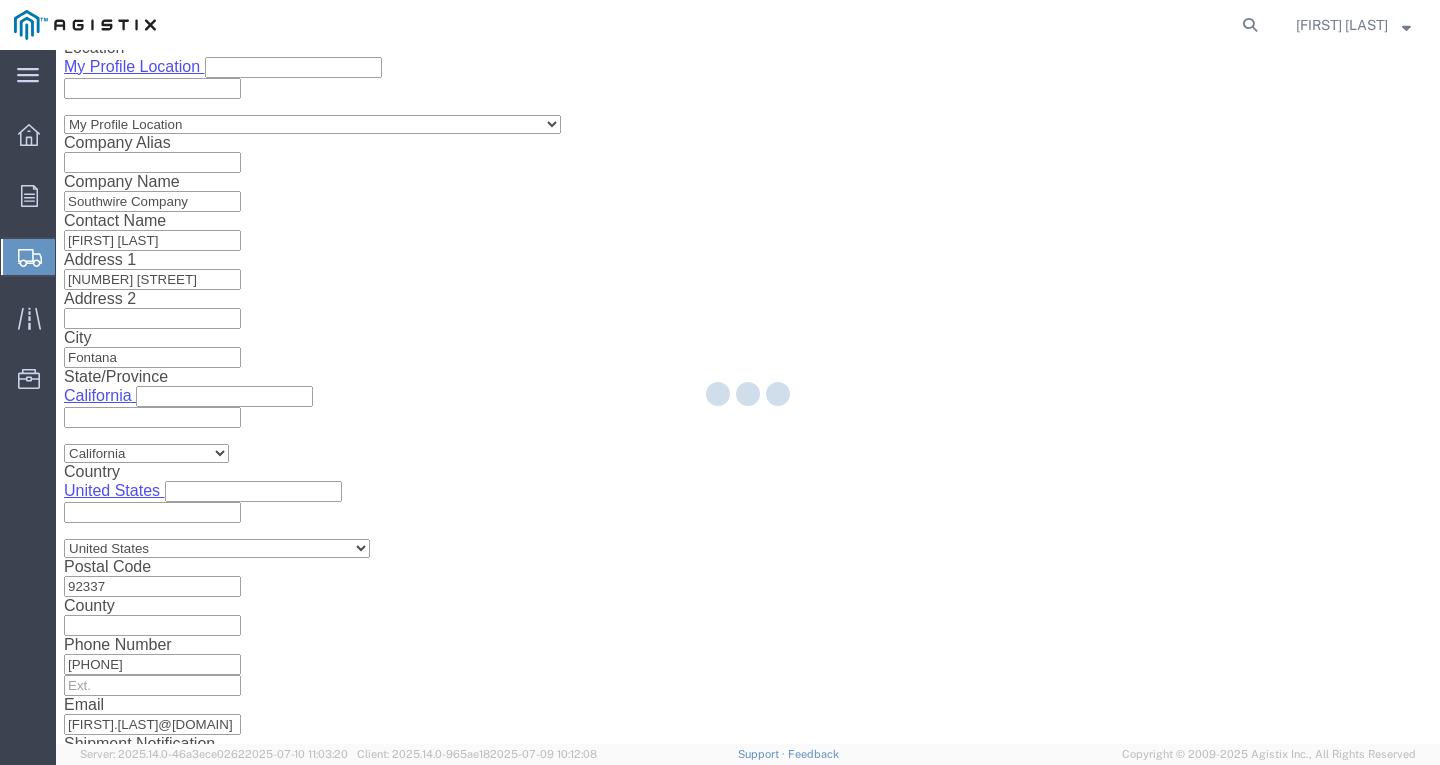 scroll, scrollTop: 0, scrollLeft: 0, axis: both 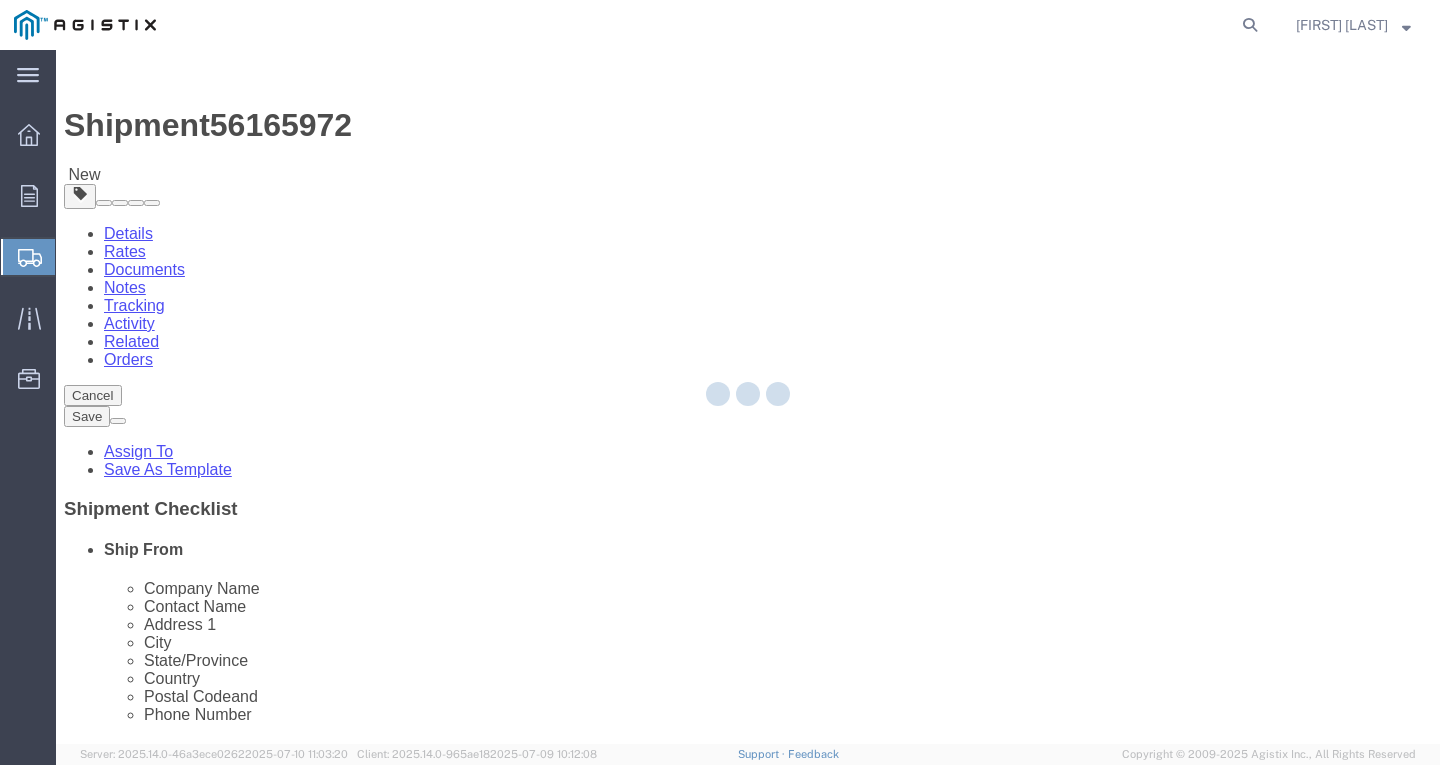 select on "CBOX" 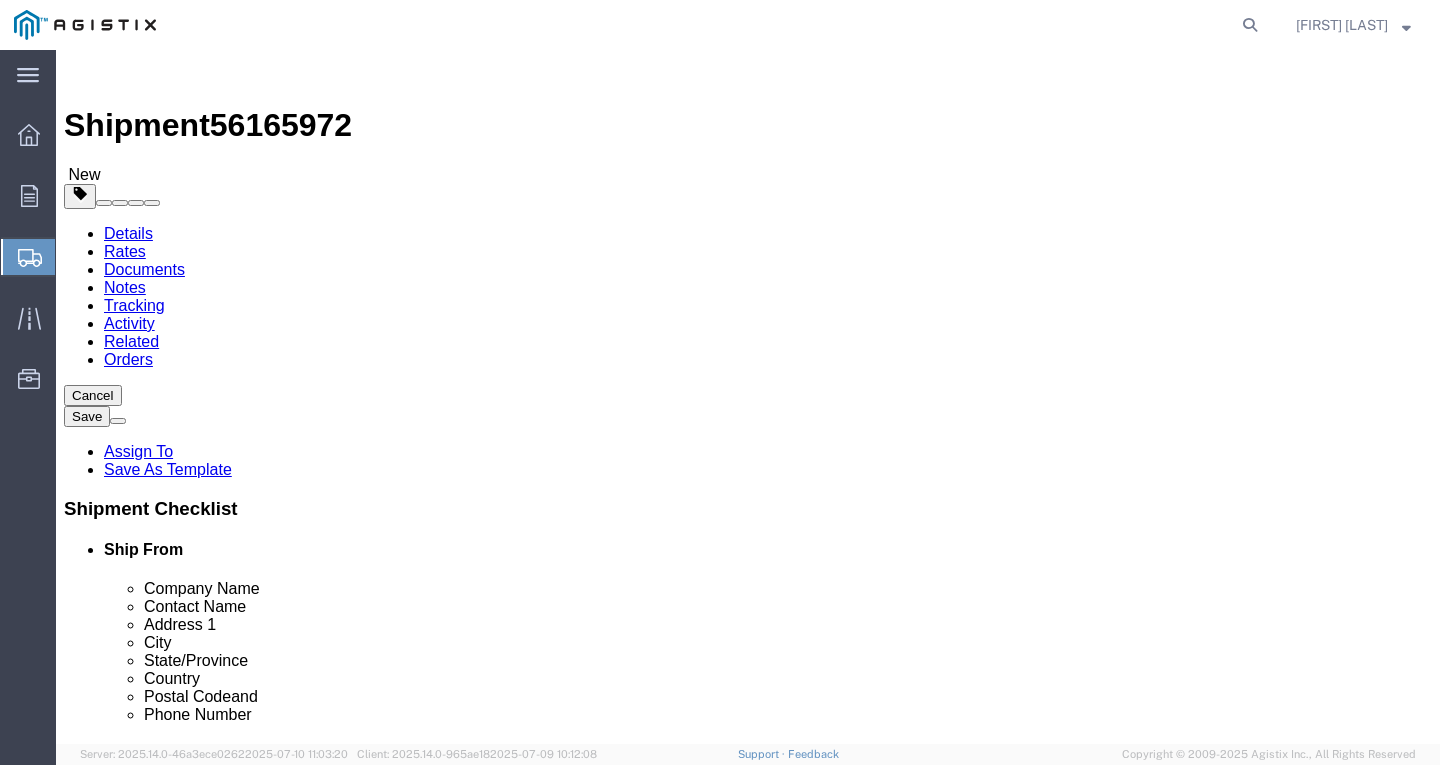 click on "Add Content" 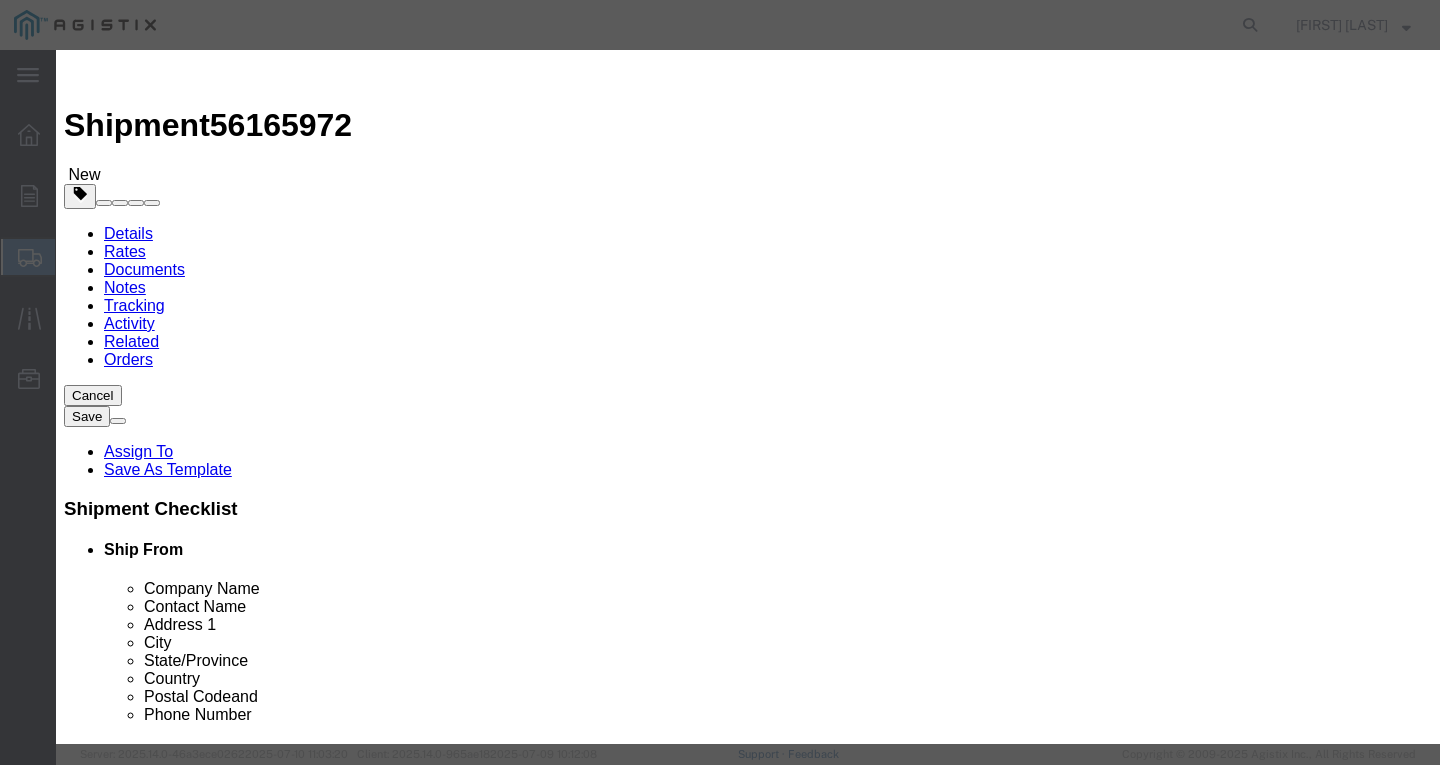click 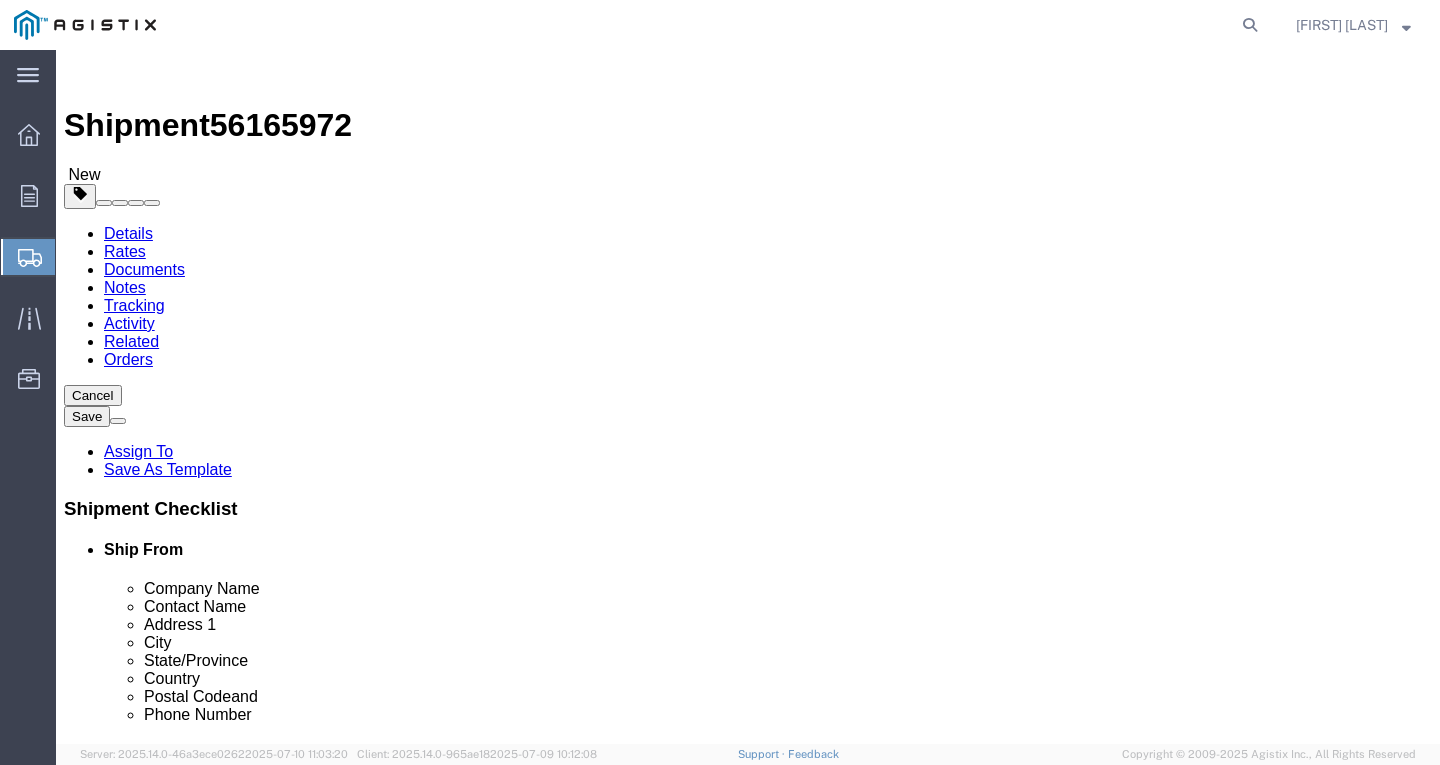 scroll, scrollTop: 100, scrollLeft: 0, axis: vertical 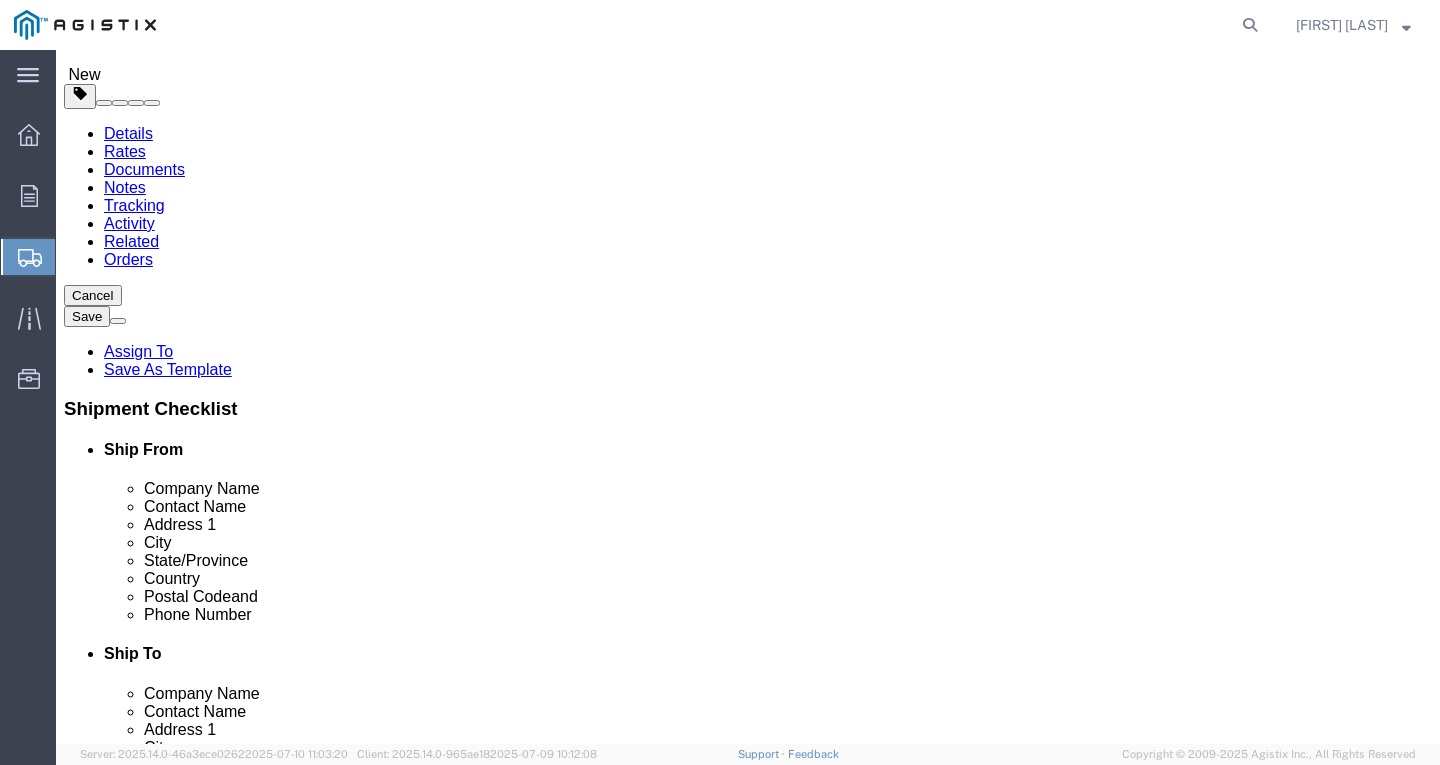 click on "Add Content" 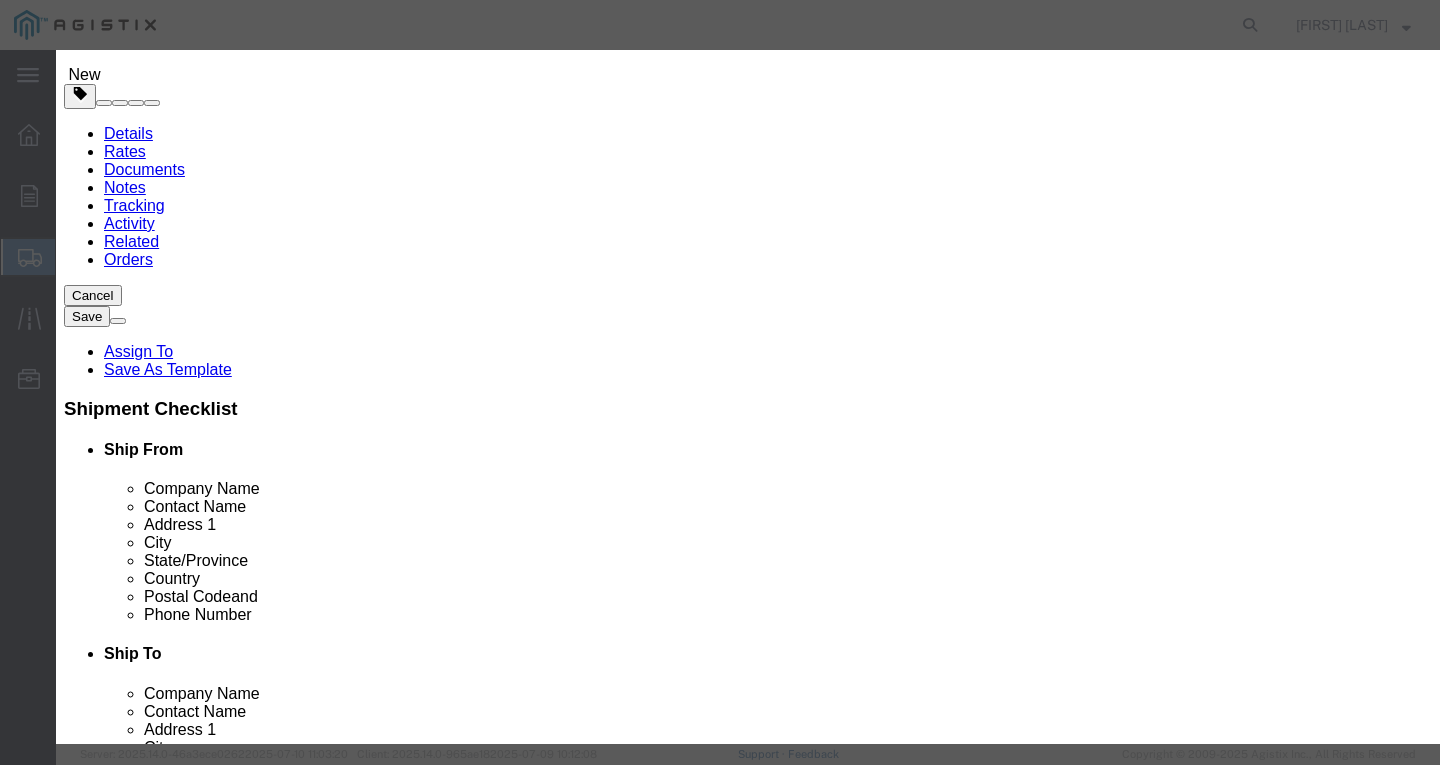 click 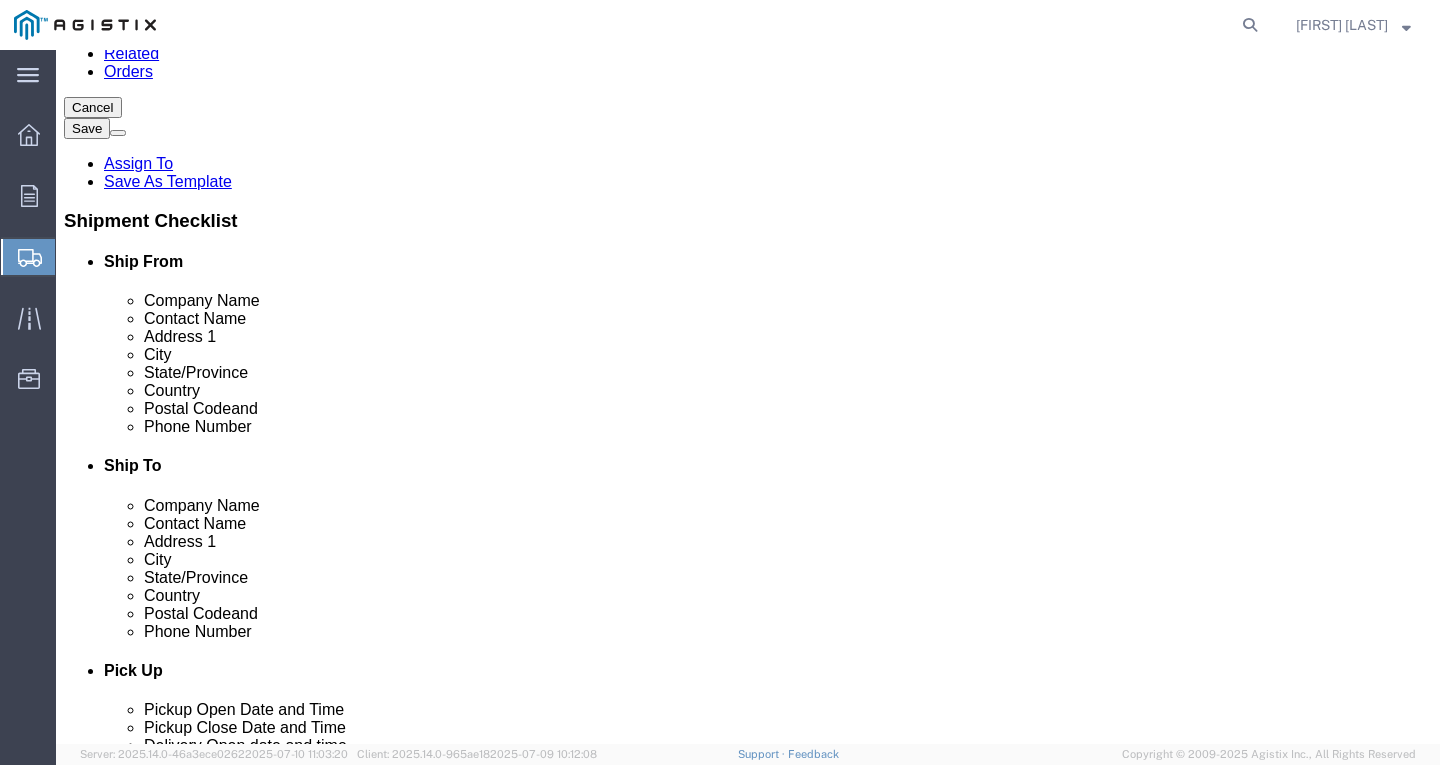 scroll, scrollTop: 289, scrollLeft: 0, axis: vertical 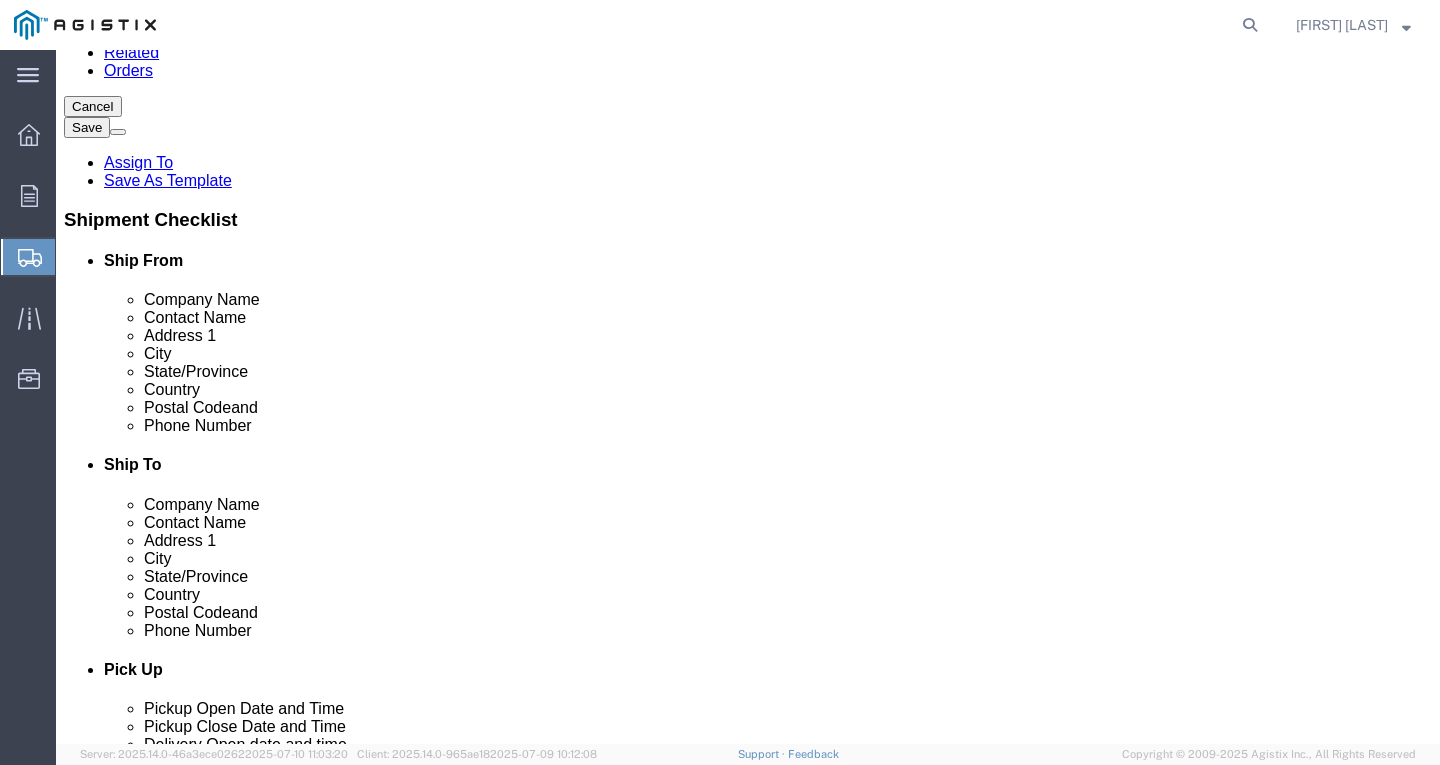 click on "Add Content" 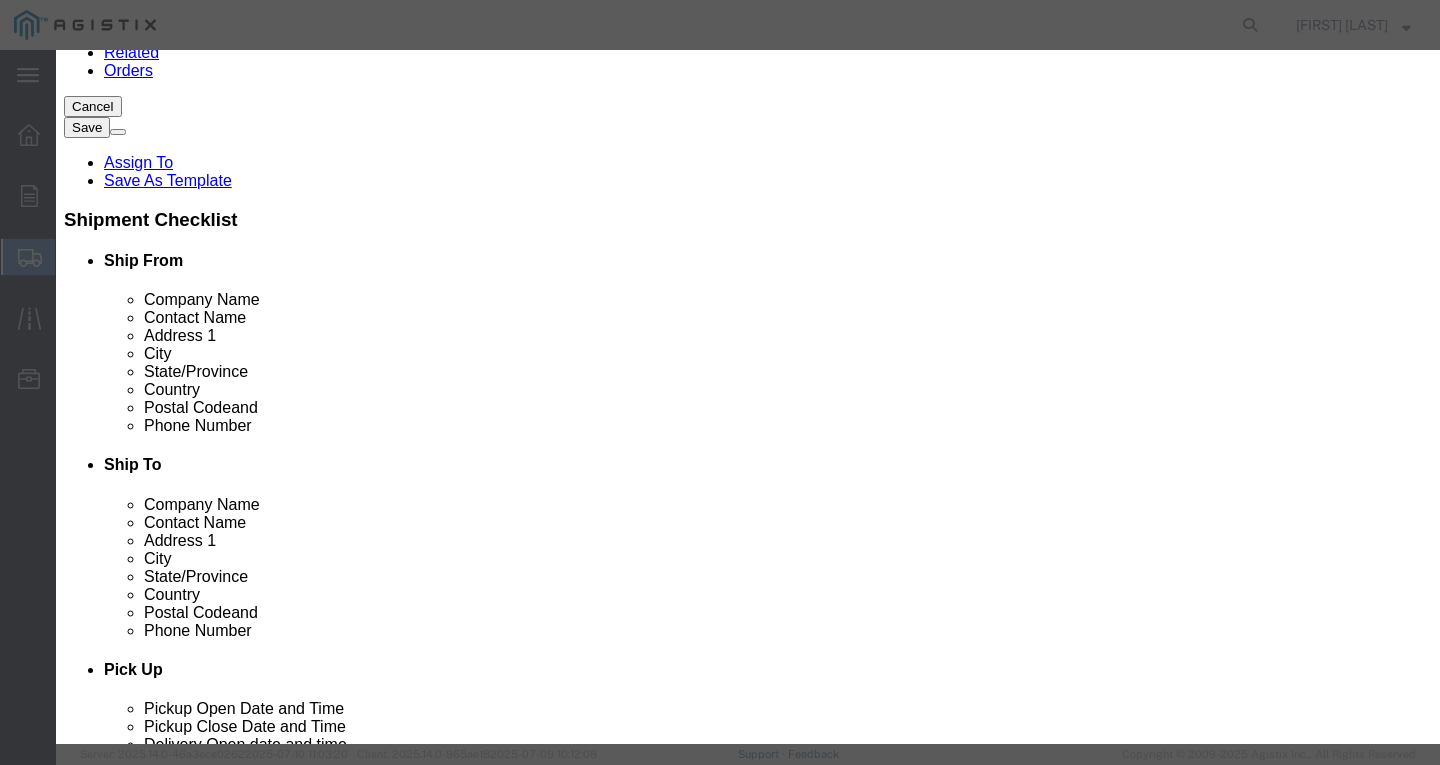 click 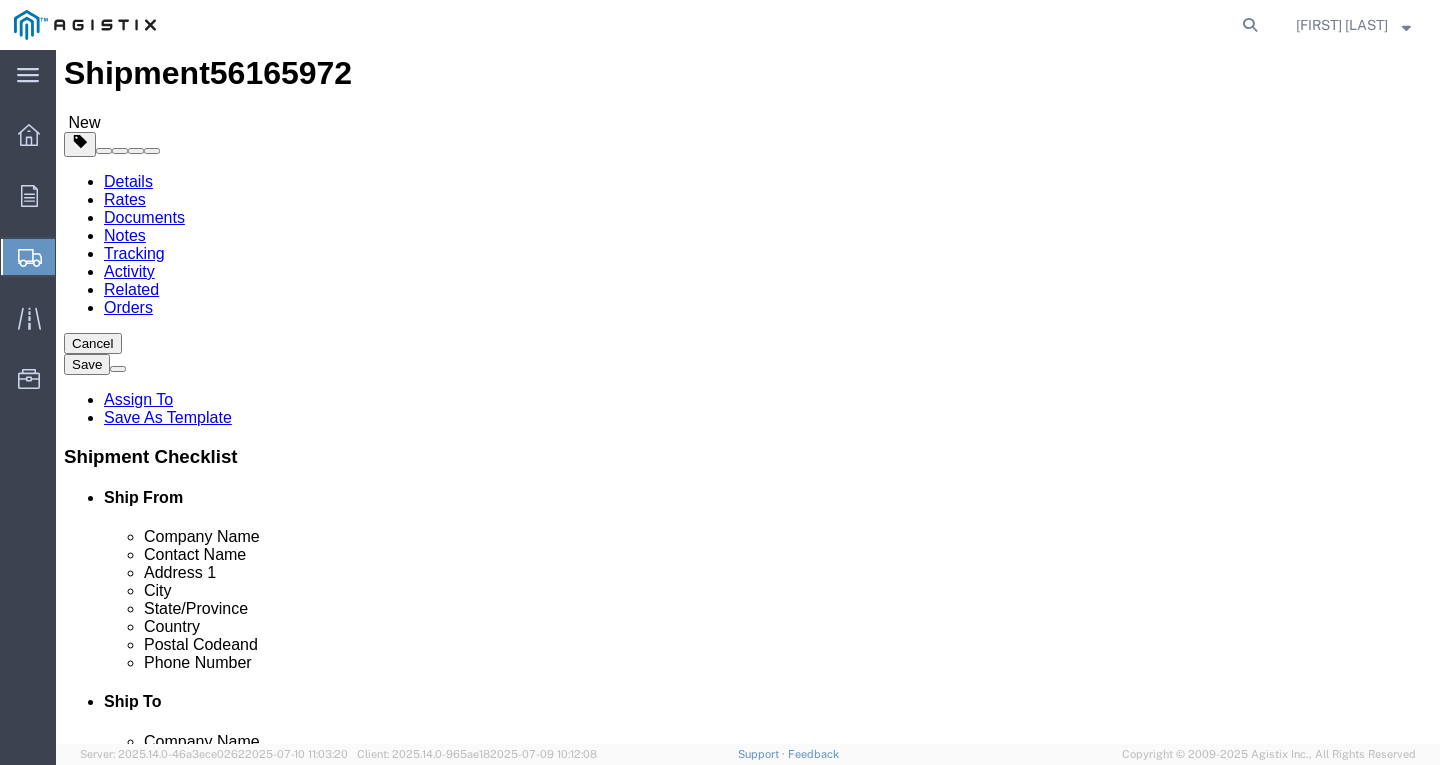 scroll, scrollTop: 0, scrollLeft: 0, axis: both 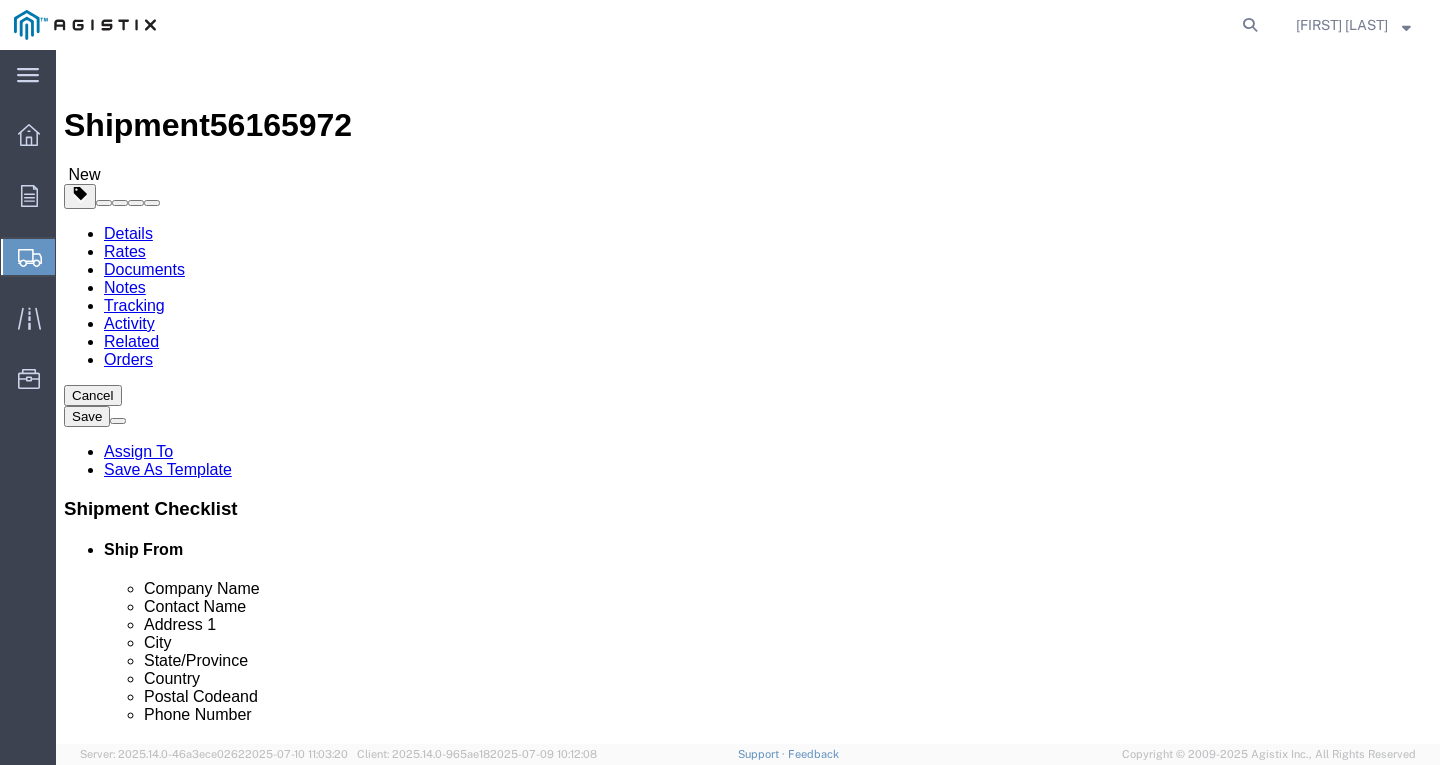 click on "Select Bulk Bundle(s) Cardboard Box(es) Carton(s) Crate(s) Drum(s) (Fiberboard) Drum(s) (Metal) Drum(s) (Plastic) Envelope Naked Cargo (UnPackaged) Pallet(s) Oversized (Not Stackable) Pallet(s) Oversized (Stackable) Pallet(s) Standard (Not Stackable) Pallet(s) Standard (Stackable) Roll(s) Your Packaging" 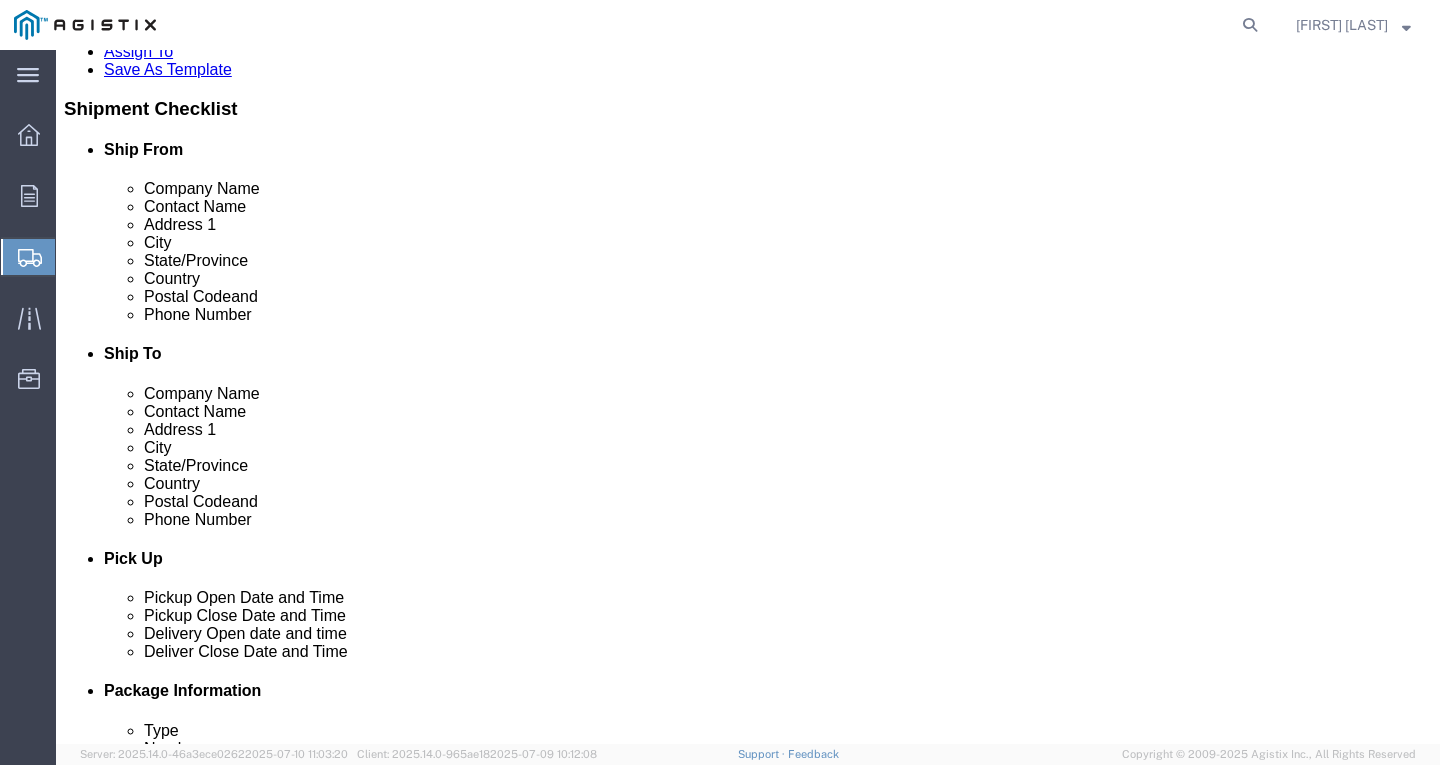 scroll, scrollTop: 433, scrollLeft: 0, axis: vertical 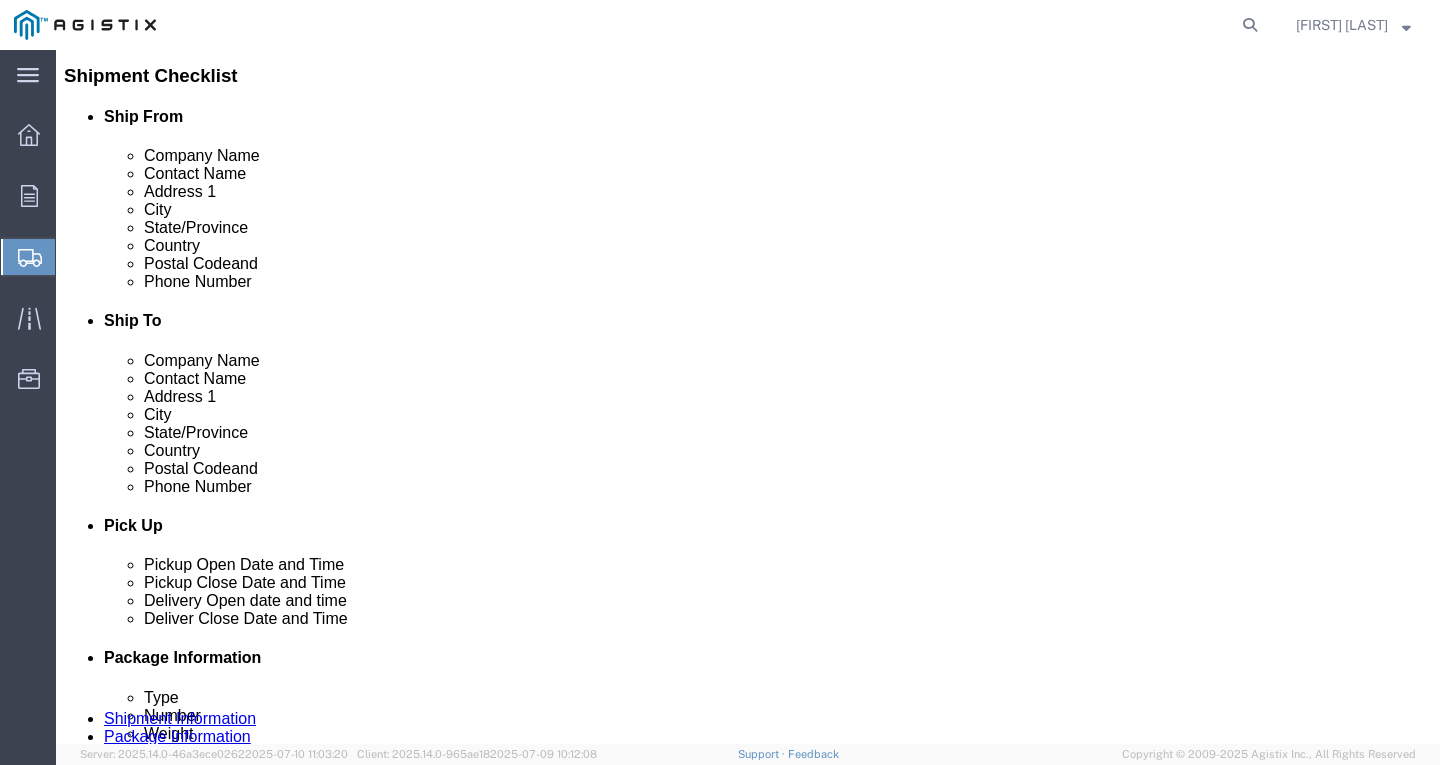 type on "18930" 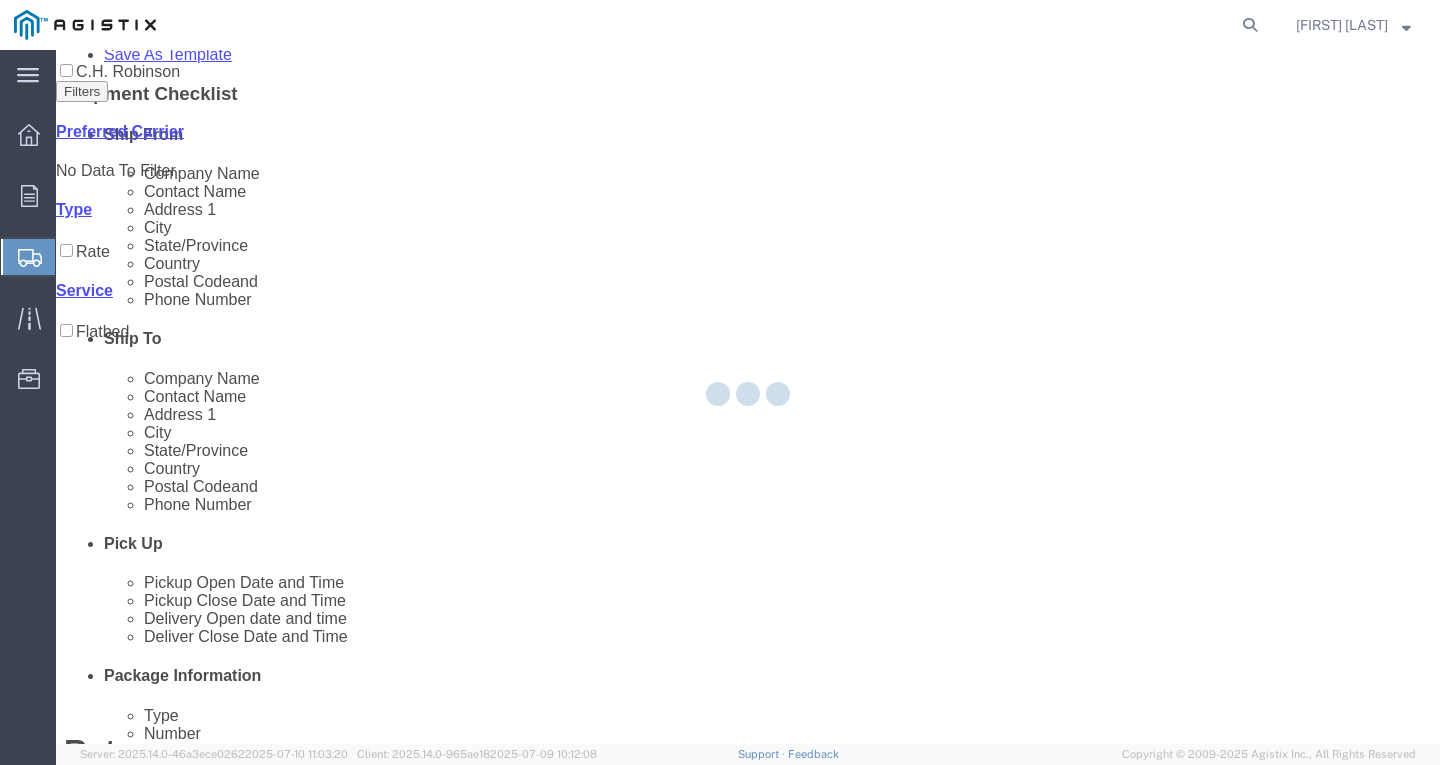 scroll, scrollTop: 0, scrollLeft: 0, axis: both 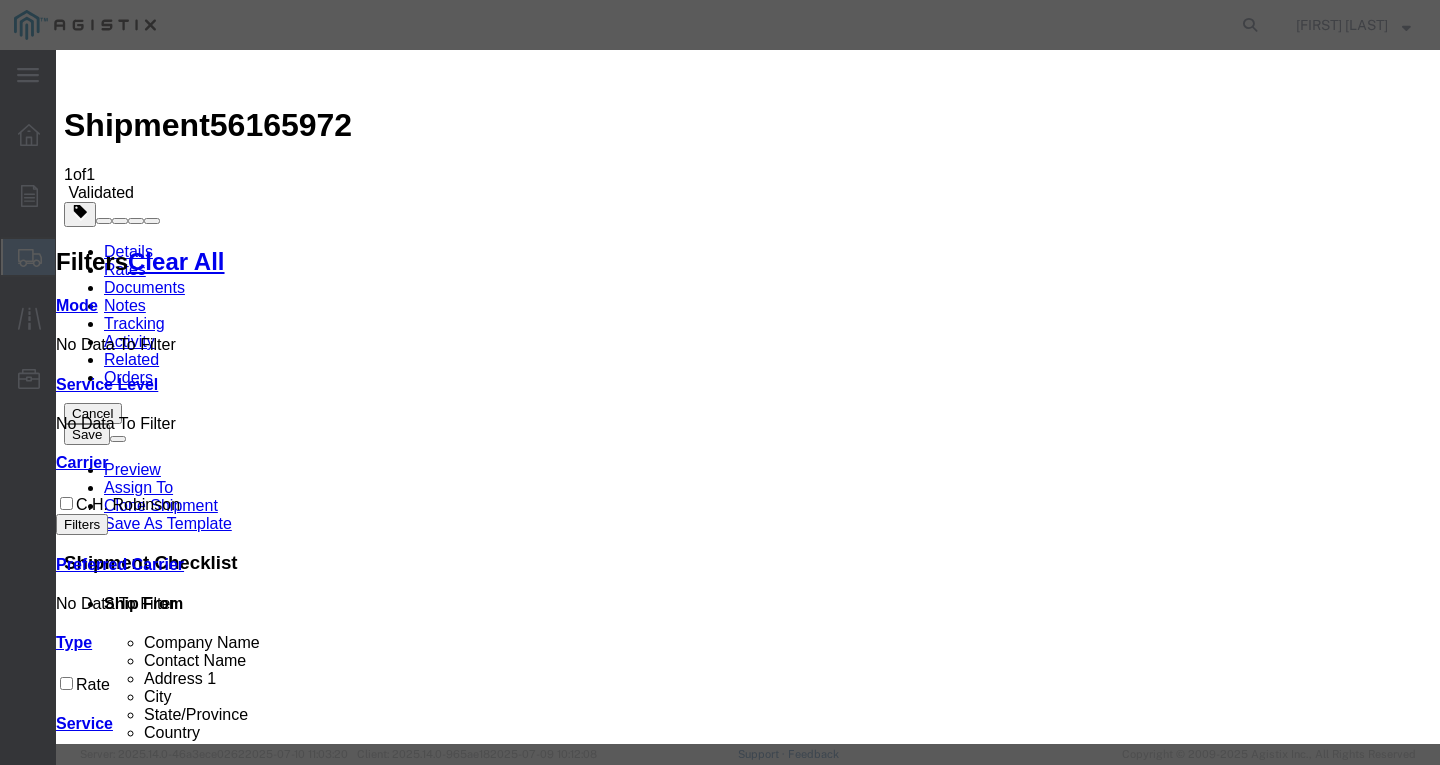 click on "Continue Edit Shipment" at bounding box center [748, 3535] 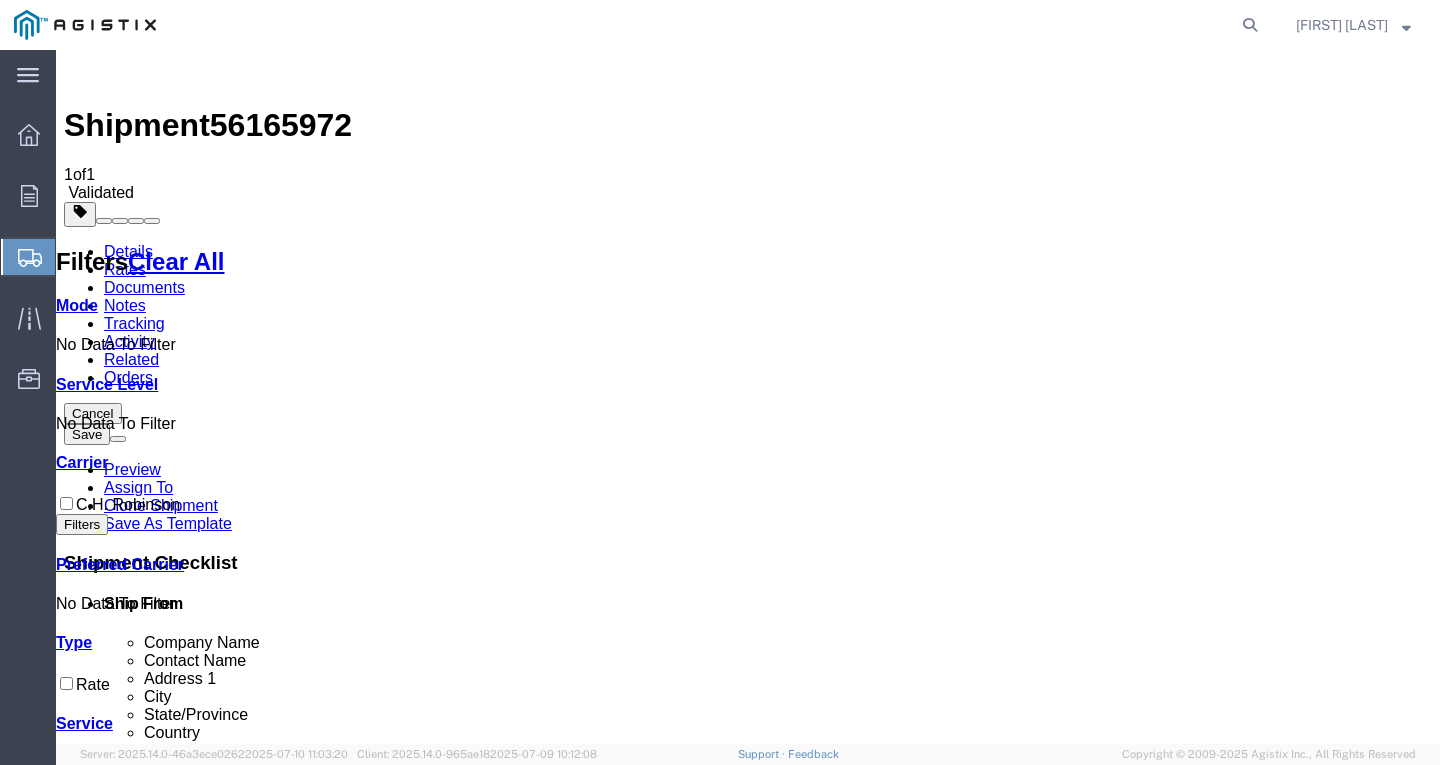 click on "Book" at bounding box center [1110, 1717] 